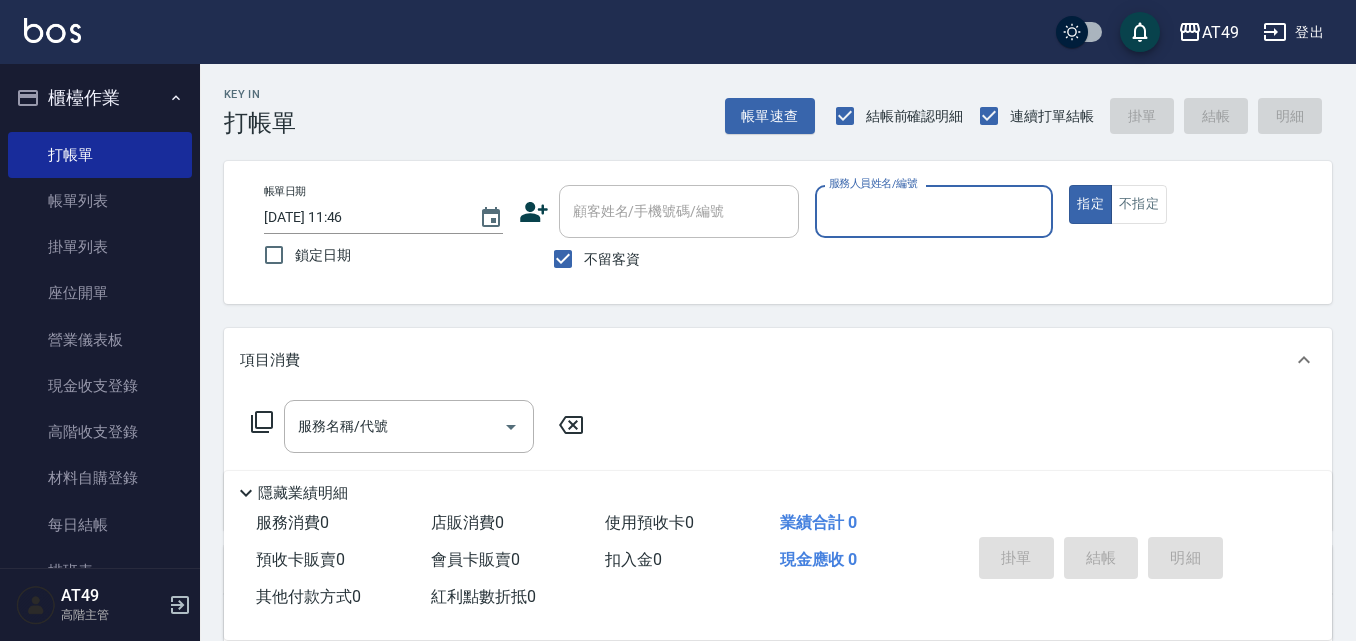 scroll, scrollTop: 0, scrollLeft: 0, axis: both 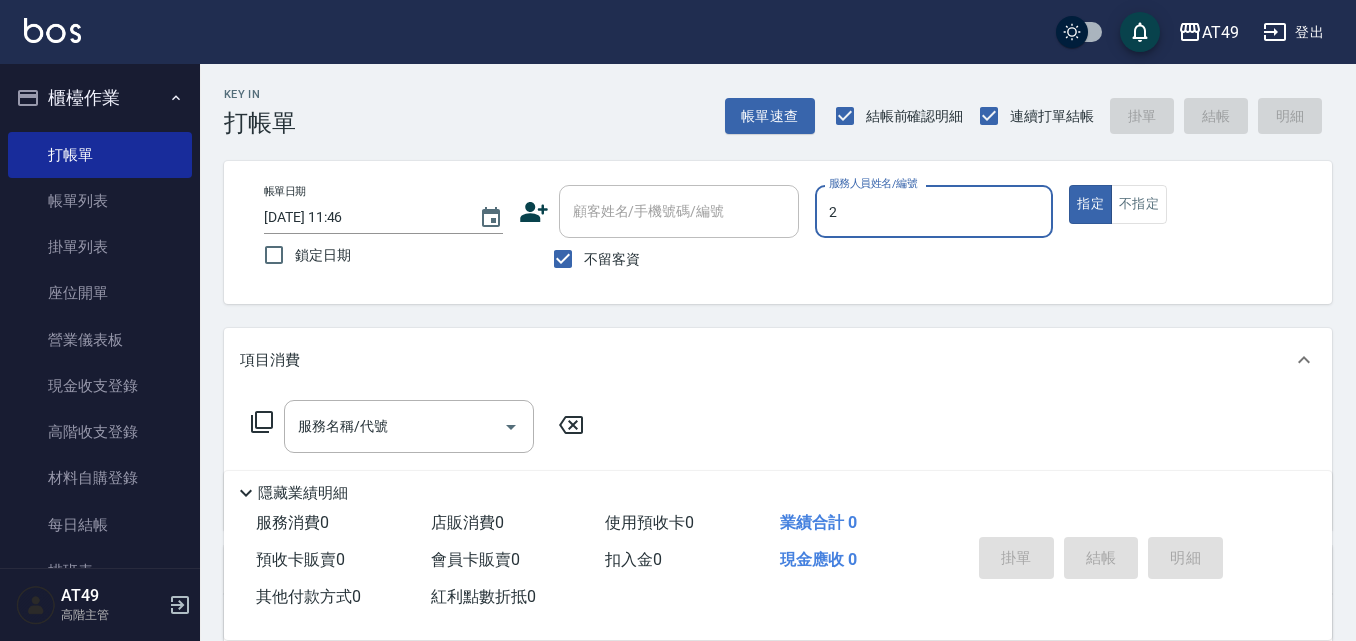 type on "2" 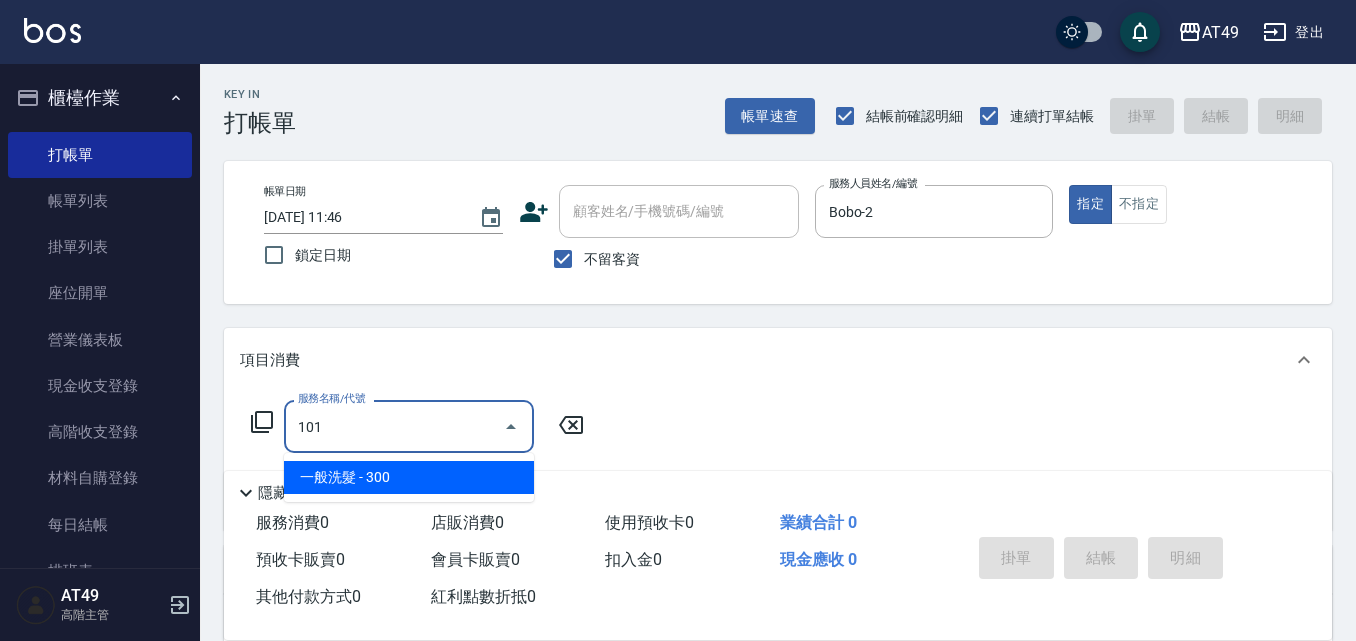 type on "一般洗髮(101)" 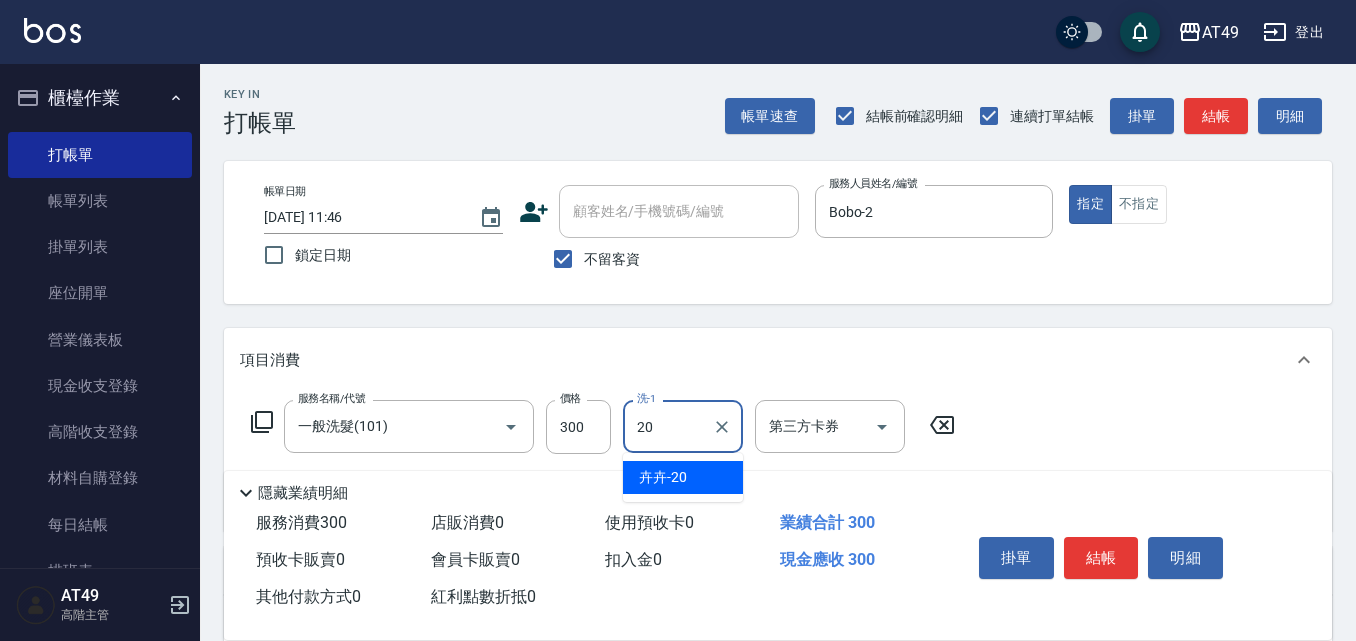 type on "卉卉-20" 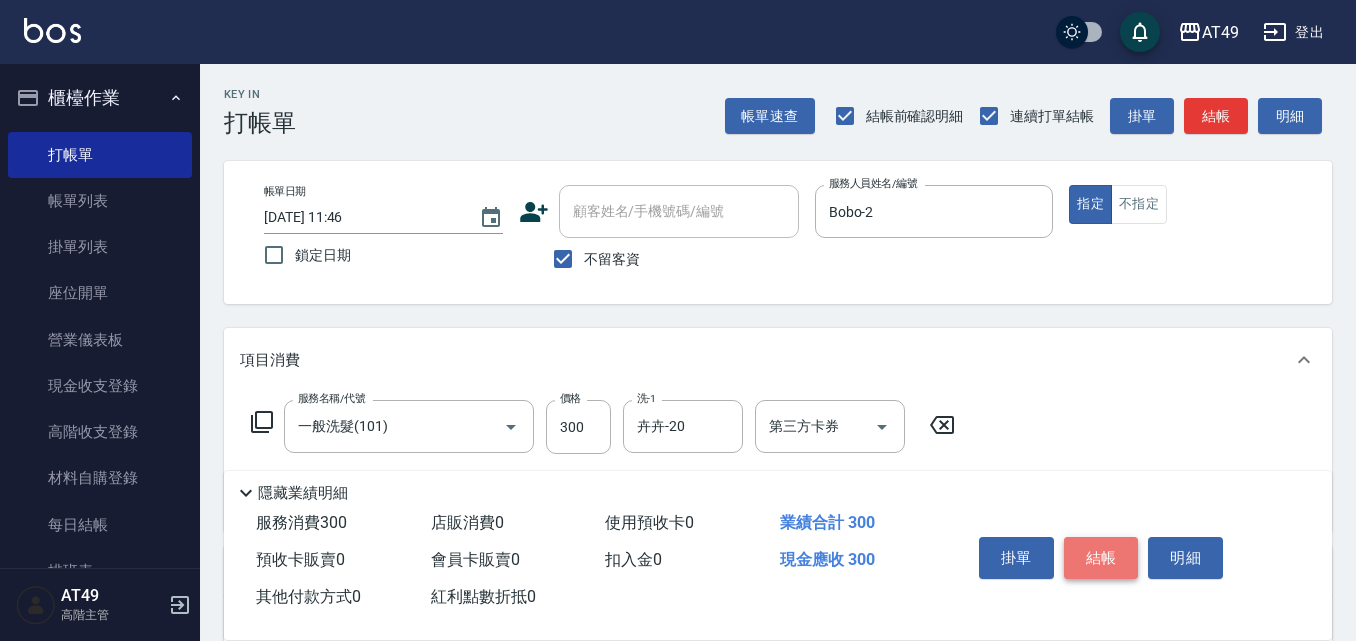 click on "結帳" at bounding box center (1101, 558) 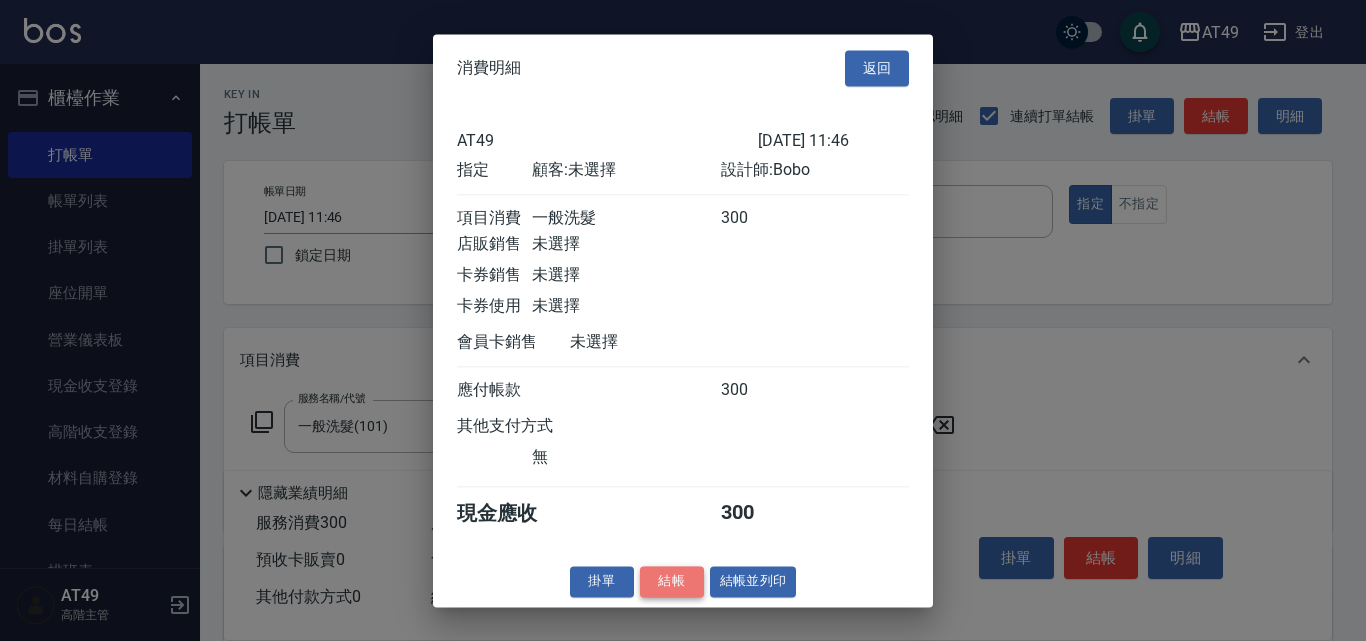click on "結帳" at bounding box center [672, 581] 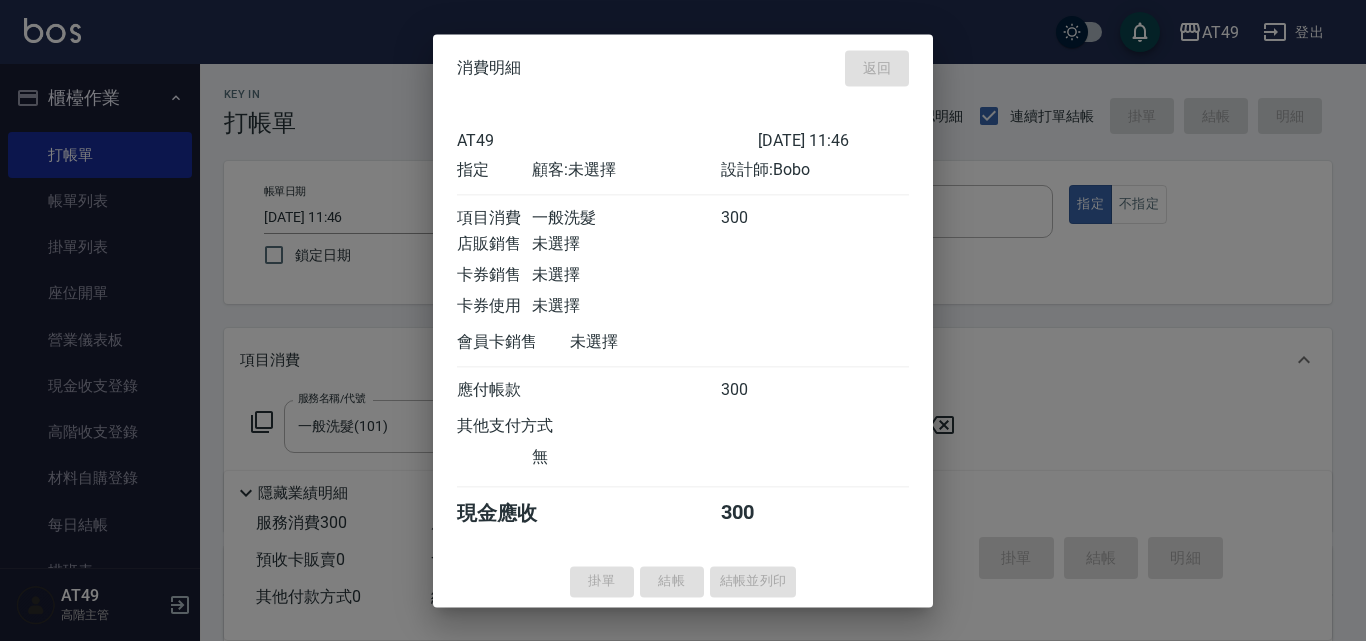 type on "[DATE] 13:45" 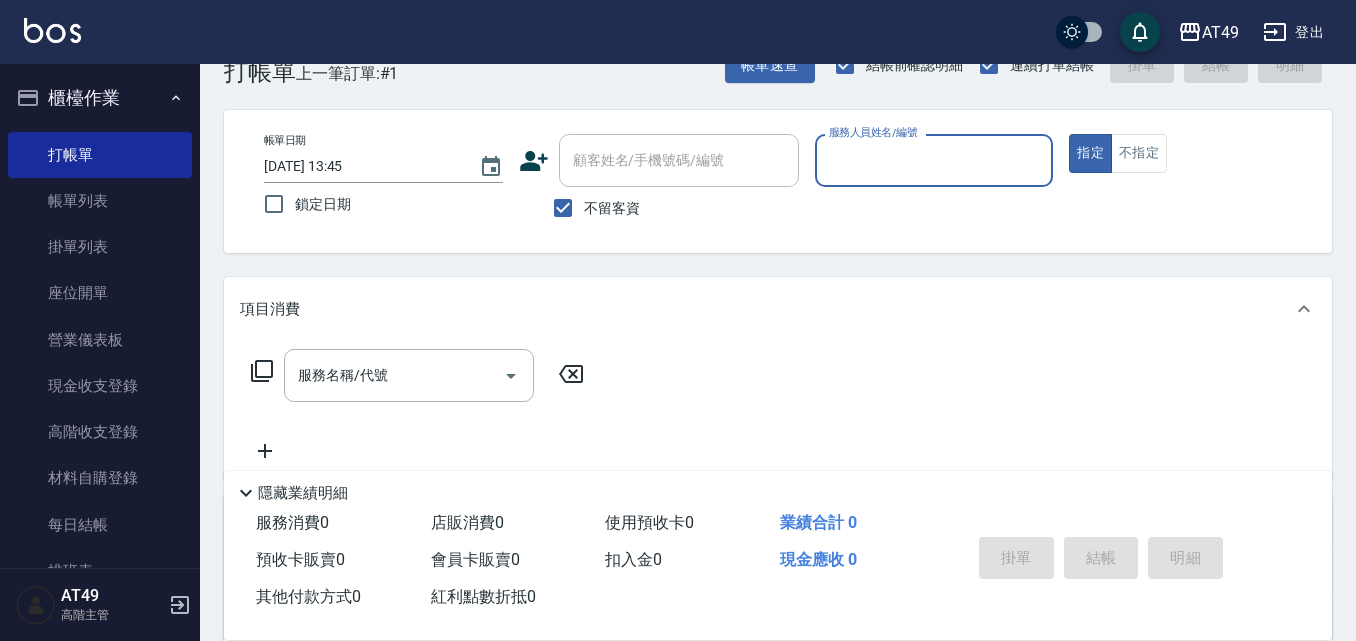 scroll, scrollTop: 100, scrollLeft: 0, axis: vertical 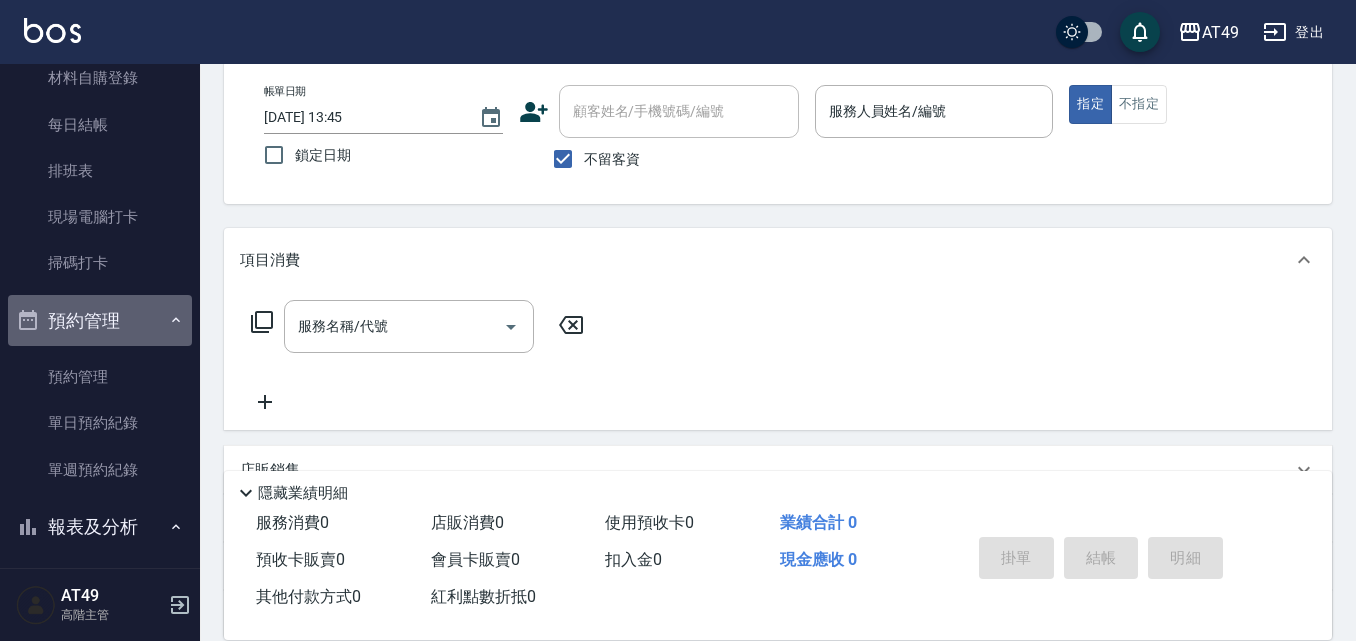 click on "預約管理" at bounding box center (100, 321) 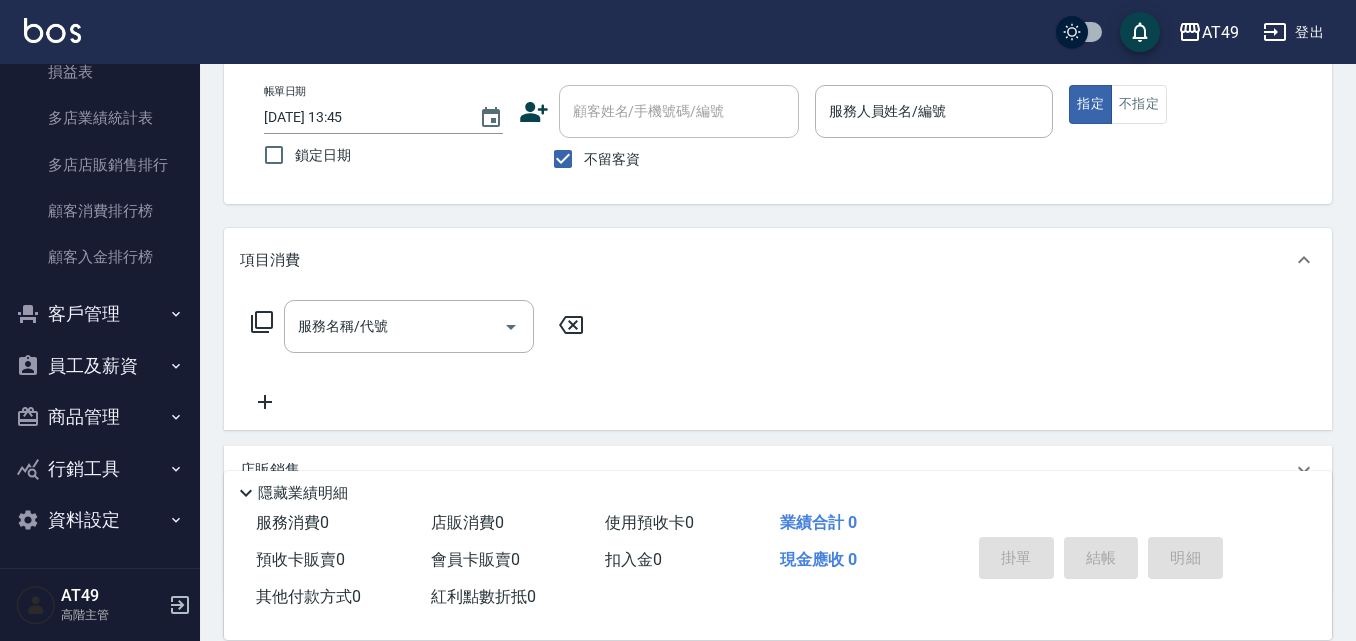 scroll, scrollTop: 2516, scrollLeft: 0, axis: vertical 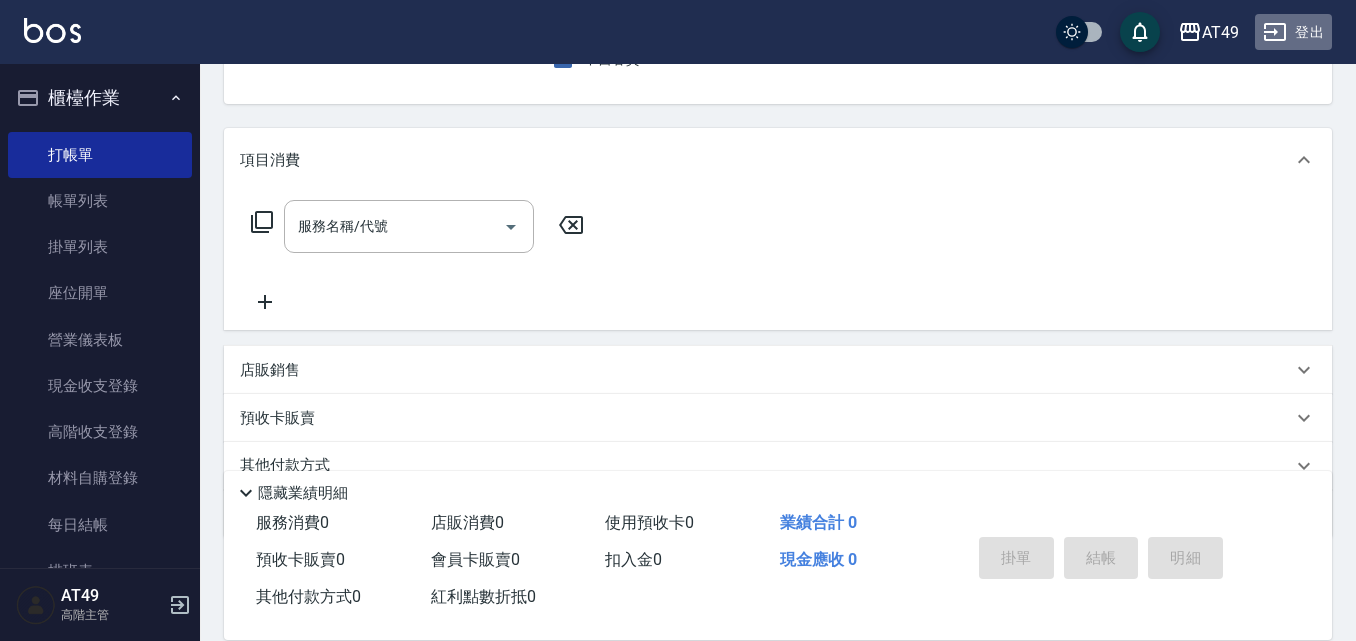 click on "登出" at bounding box center (1293, 32) 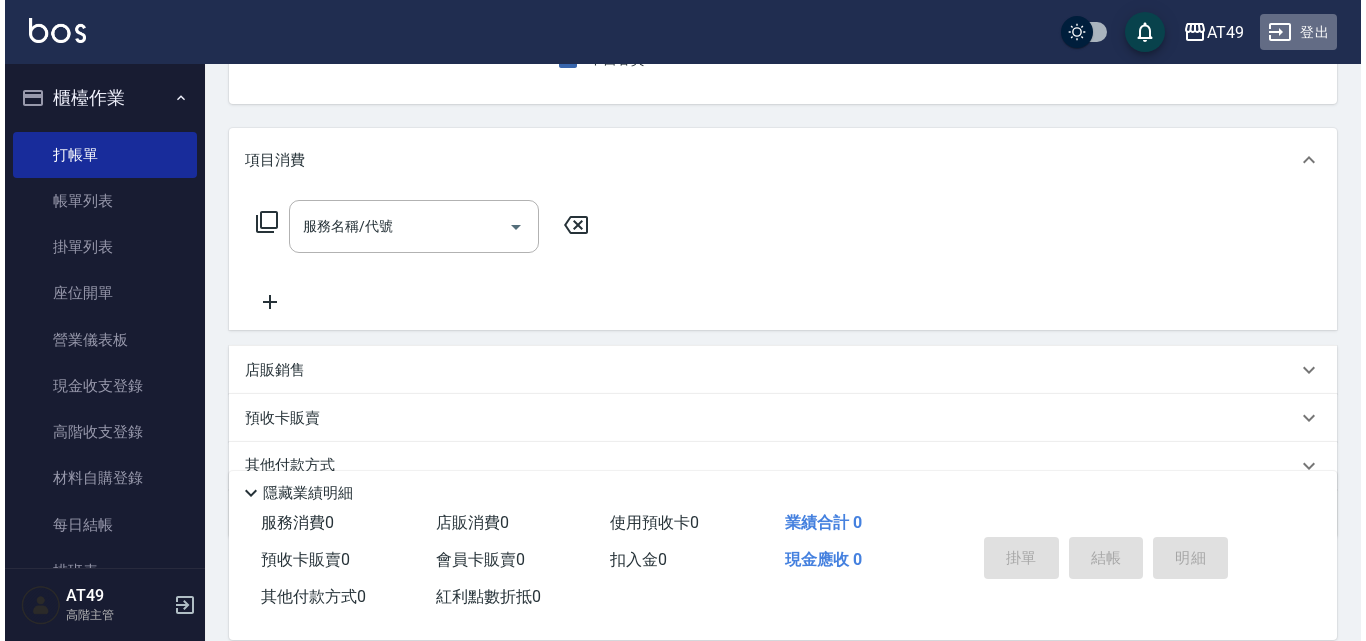 scroll, scrollTop: 0, scrollLeft: 0, axis: both 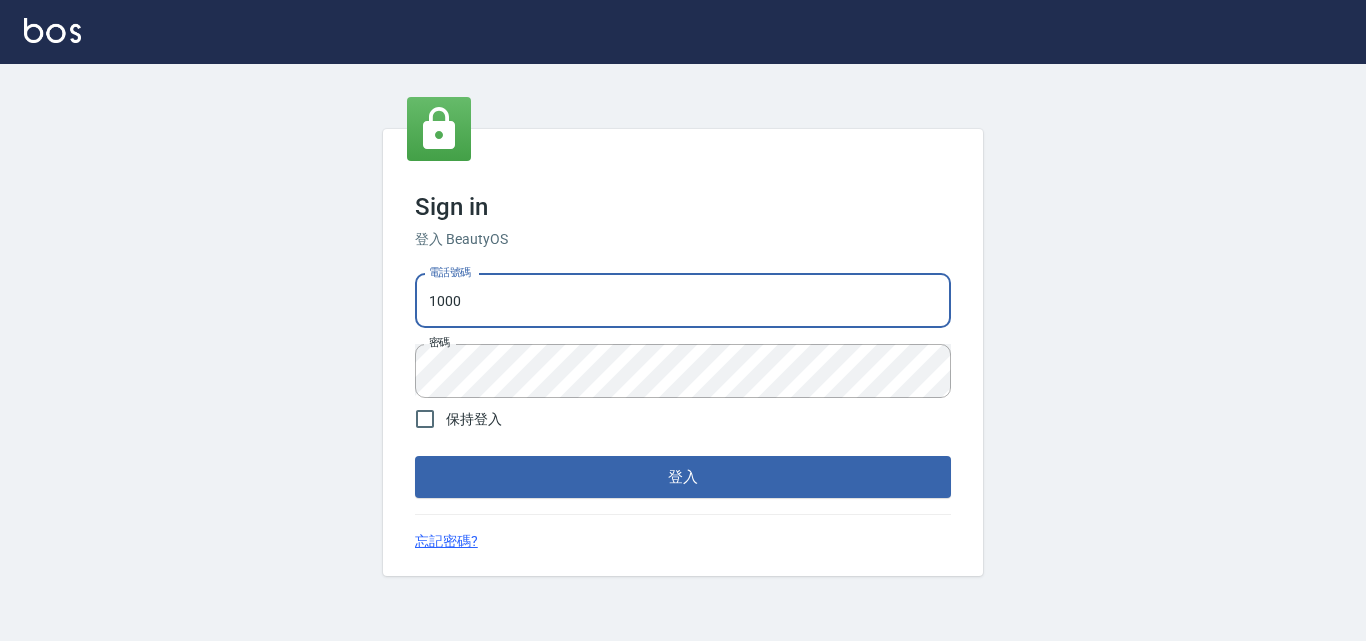 drag, startPoint x: 0, startPoint y: 0, endPoint x: 631, endPoint y: 297, distance: 697.40234 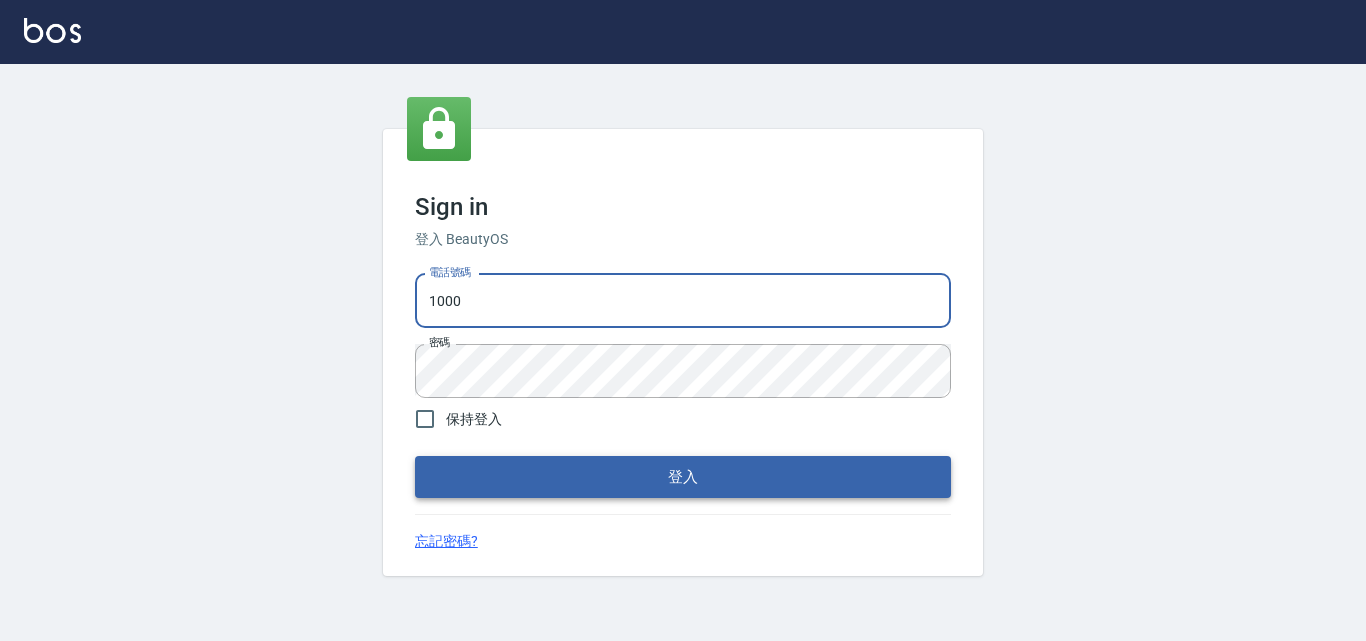 click on "登入" at bounding box center [683, 477] 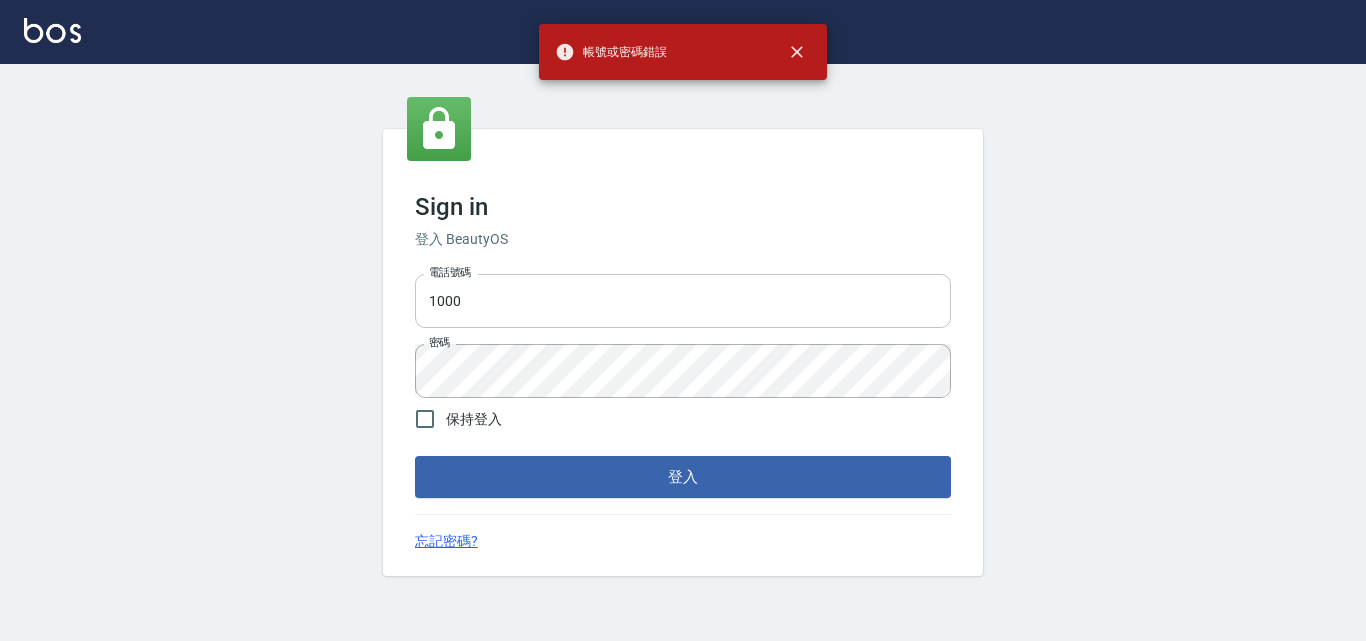click on "1000" at bounding box center (683, 301) 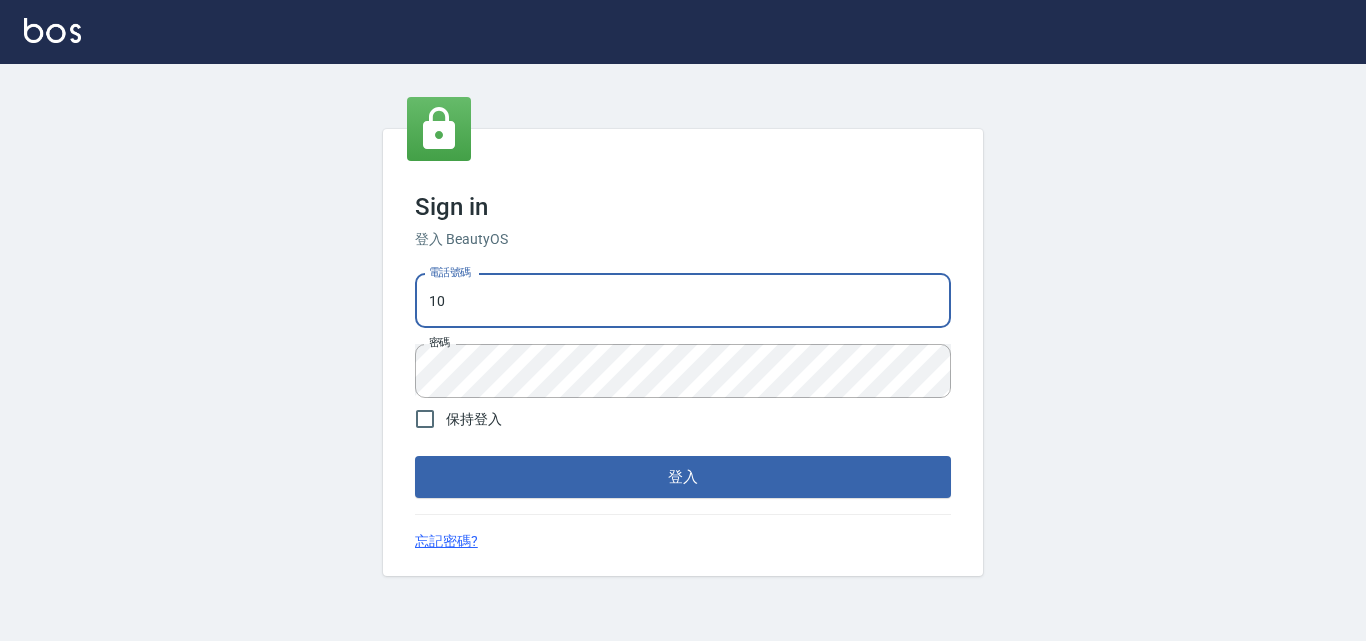 type on "1" 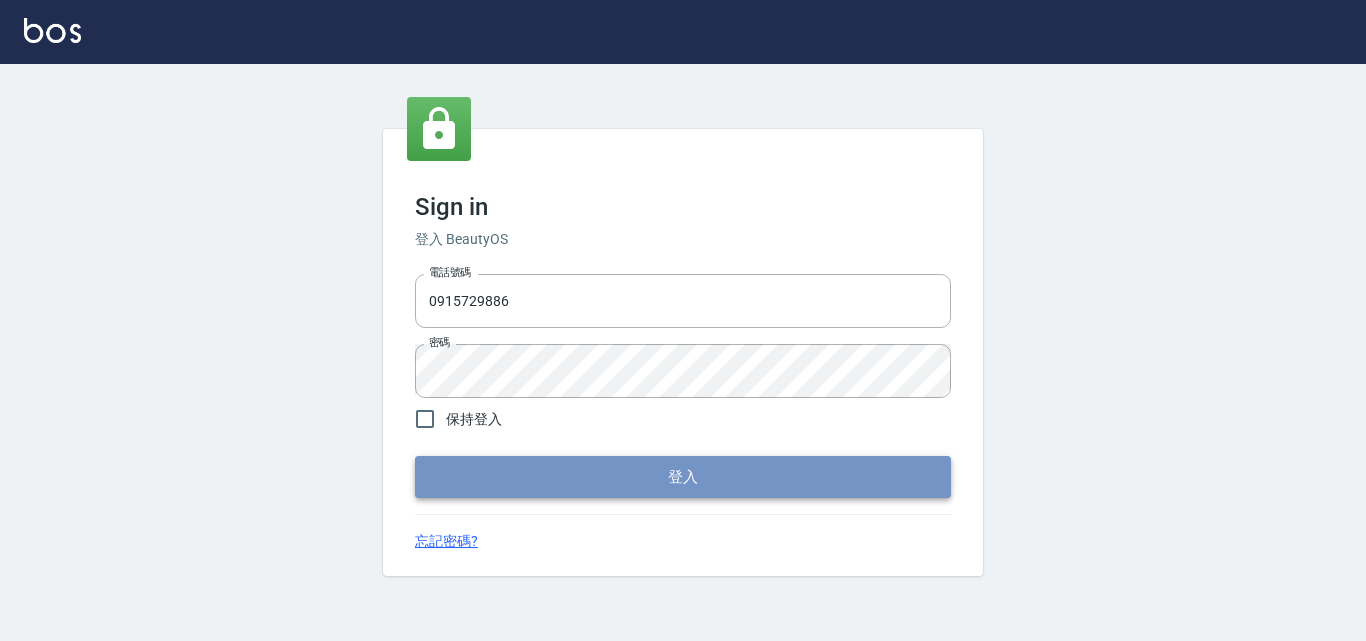 click on "登入" at bounding box center (683, 477) 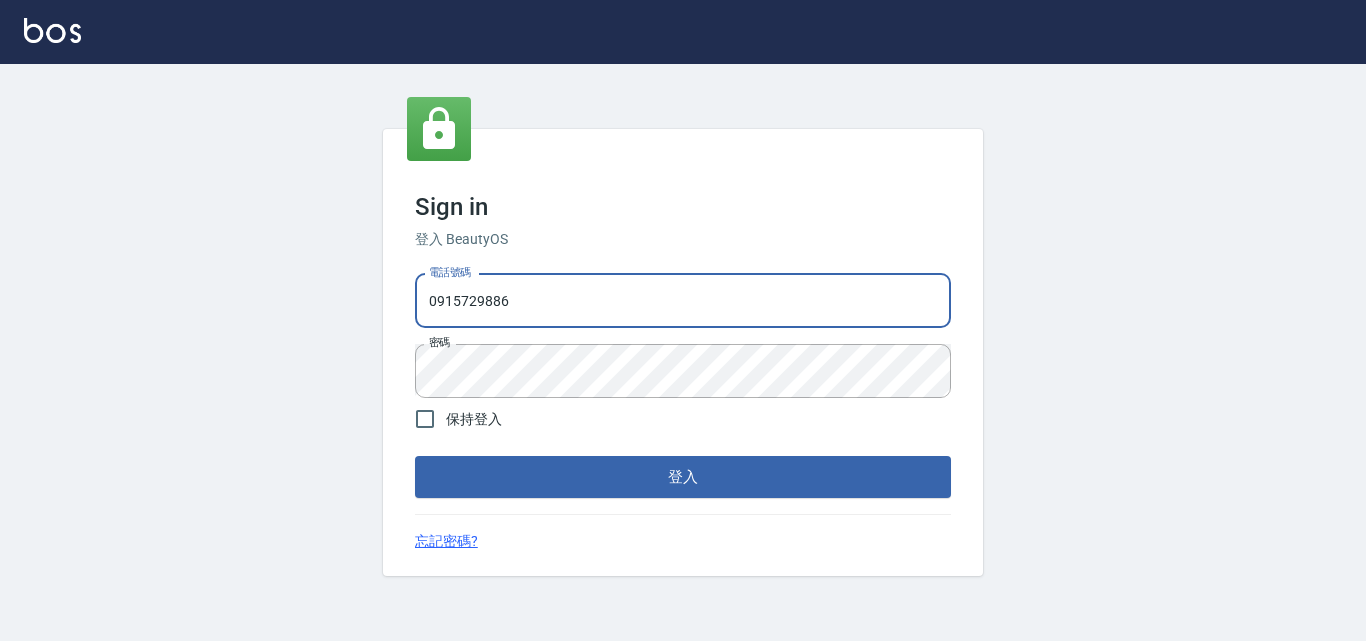 click on "0915729886" at bounding box center [683, 301] 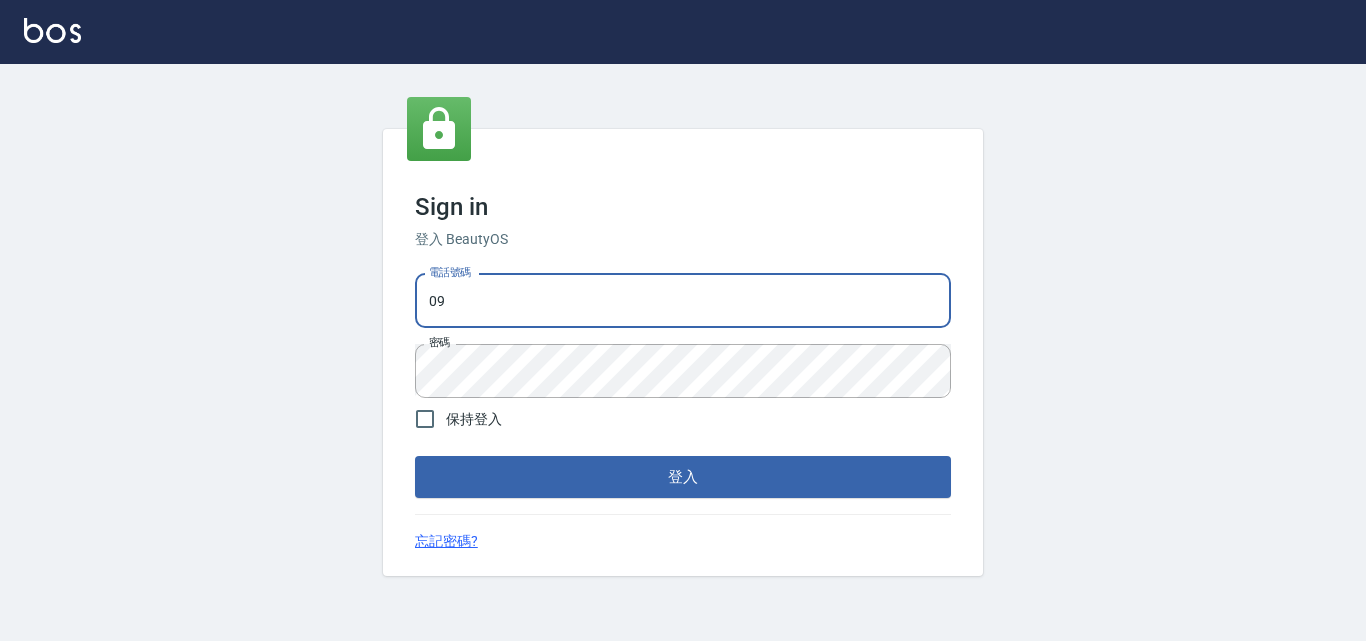 type on "0" 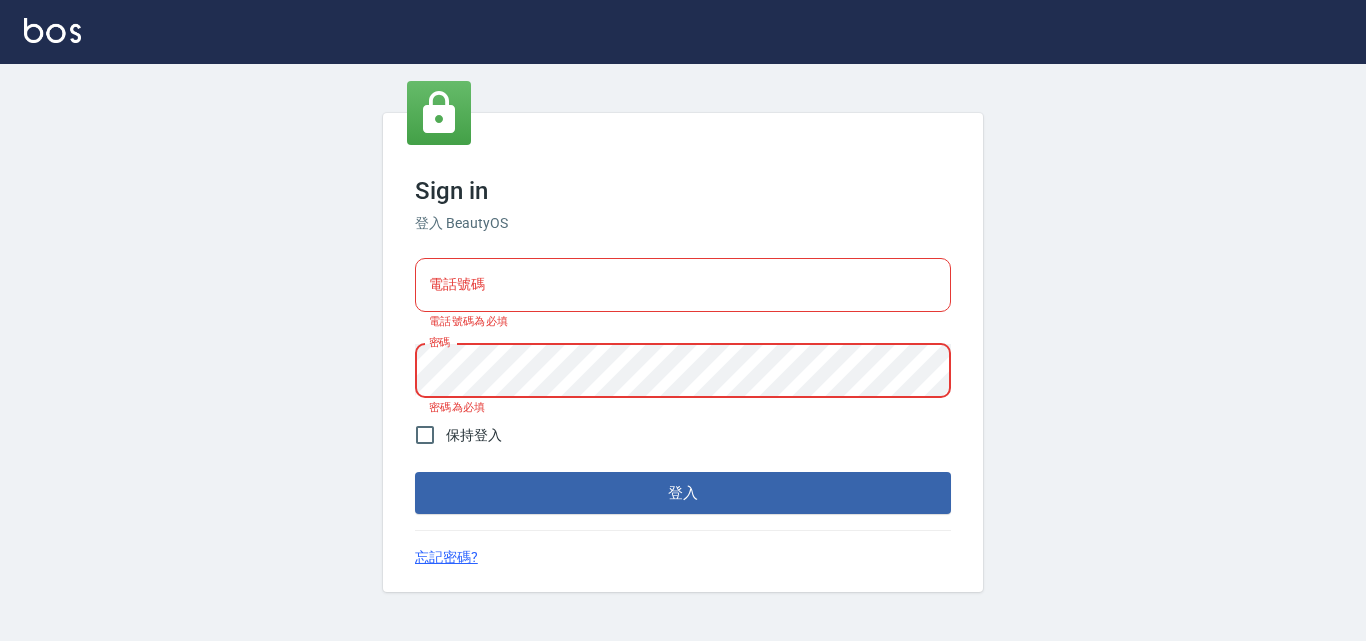 click on "電話號碼" at bounding box center [683, 285] 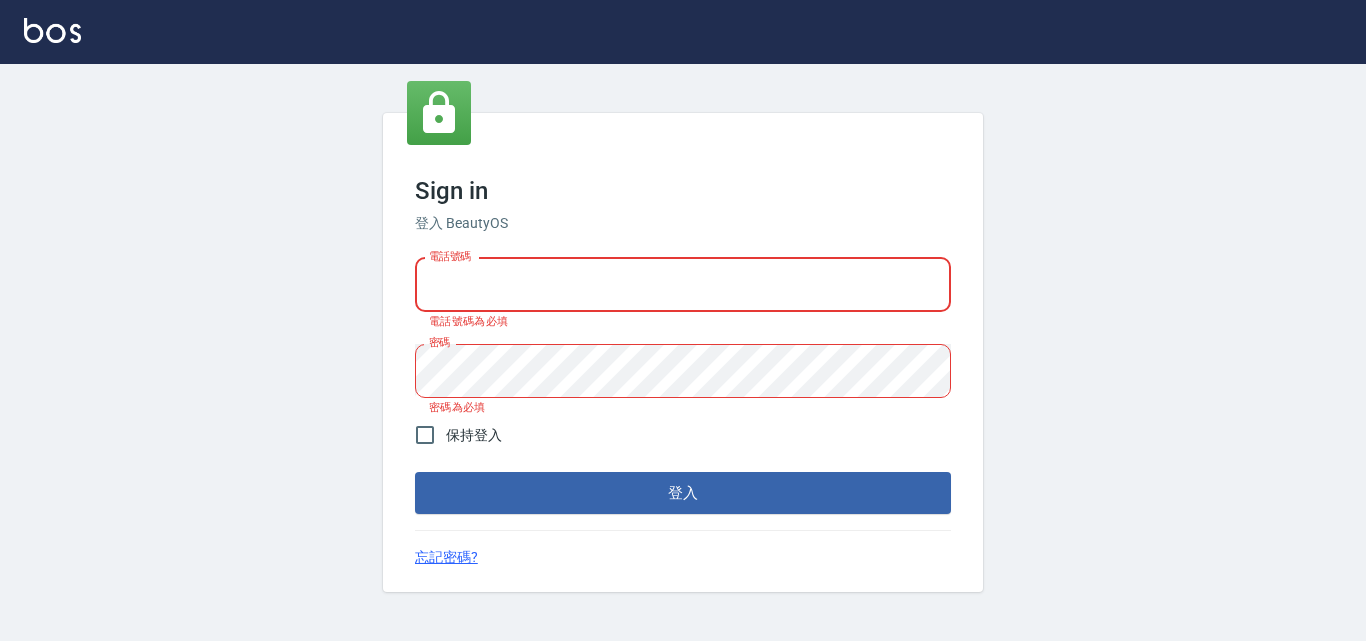 type on "0915014149" 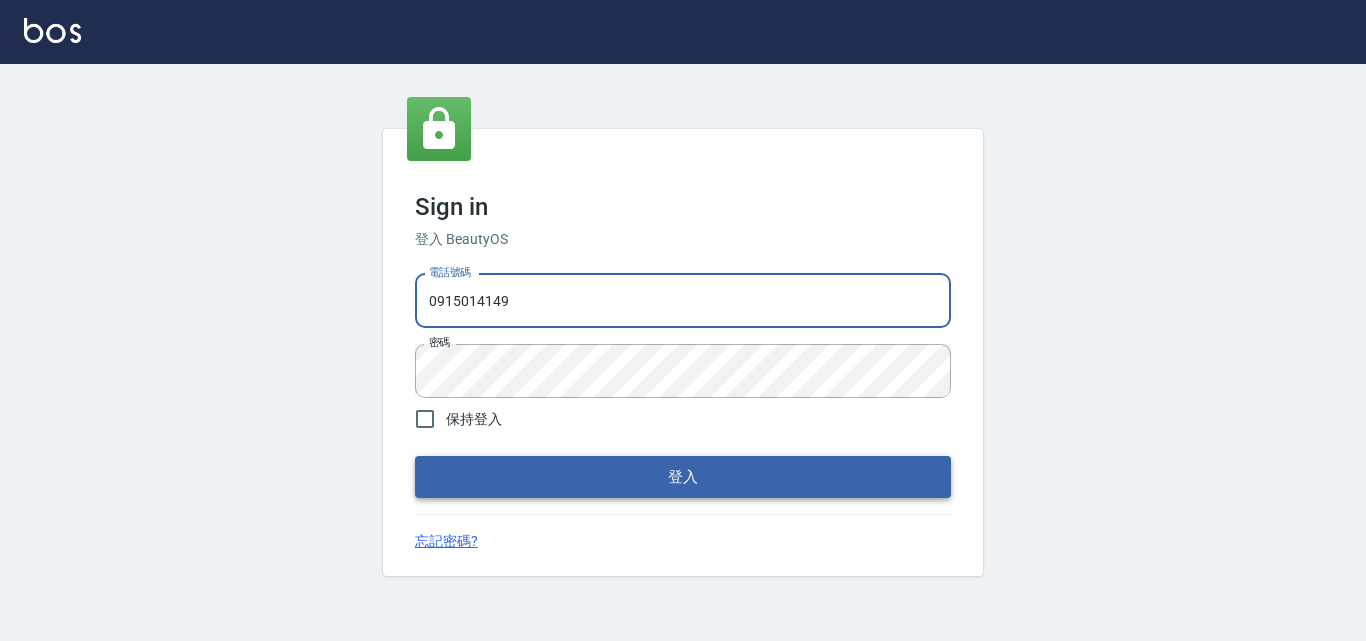 click on "登入" at bounding box center (683, 477) 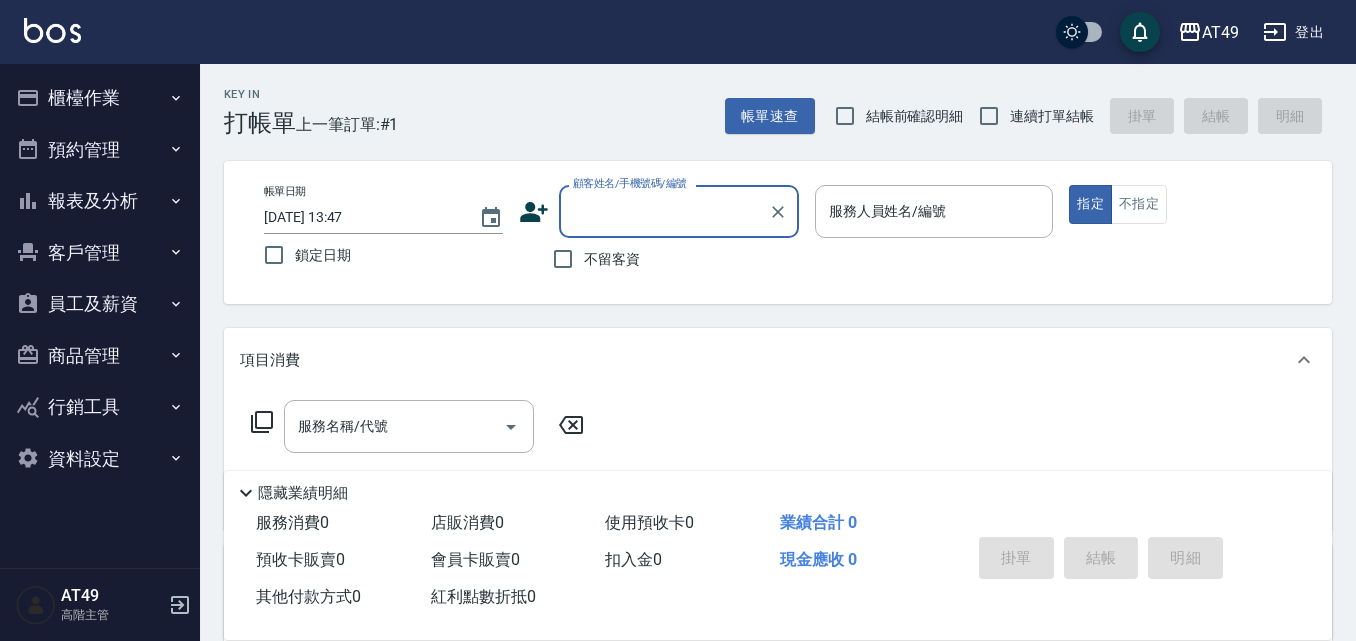 click on "報表及分析" at bounding box center [100, 201] 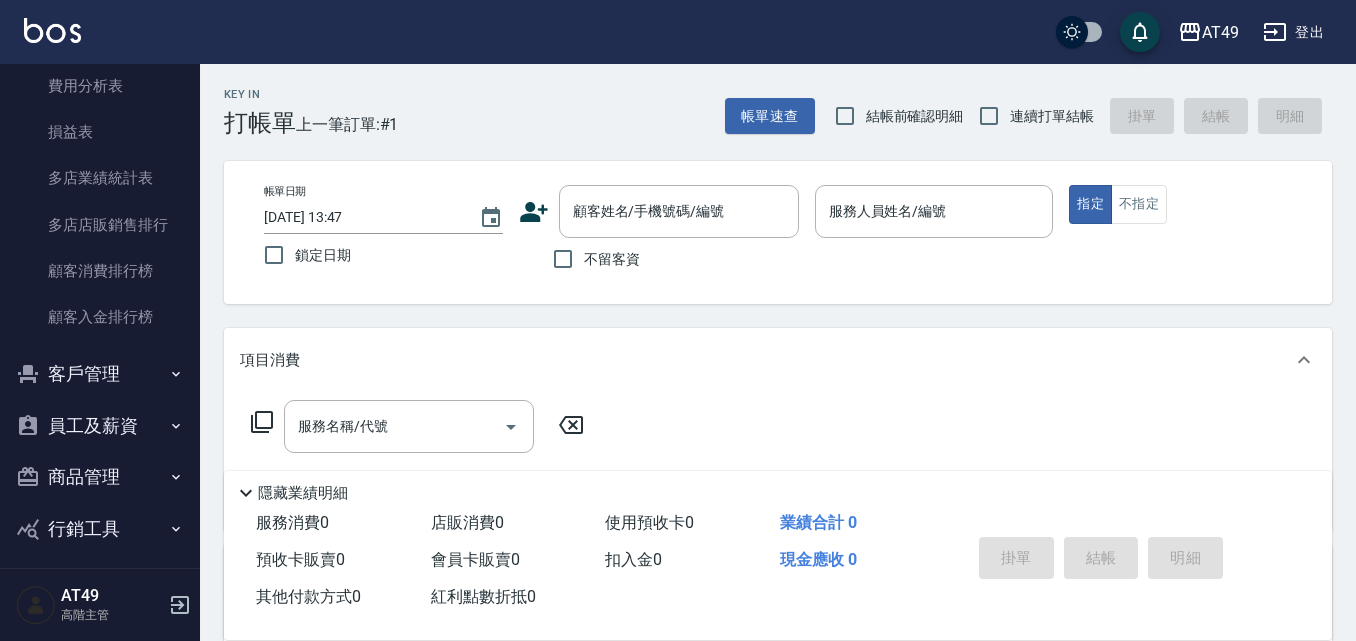 scroll, scrollTop: 1945, scrollLeft: 0, axis: vertical 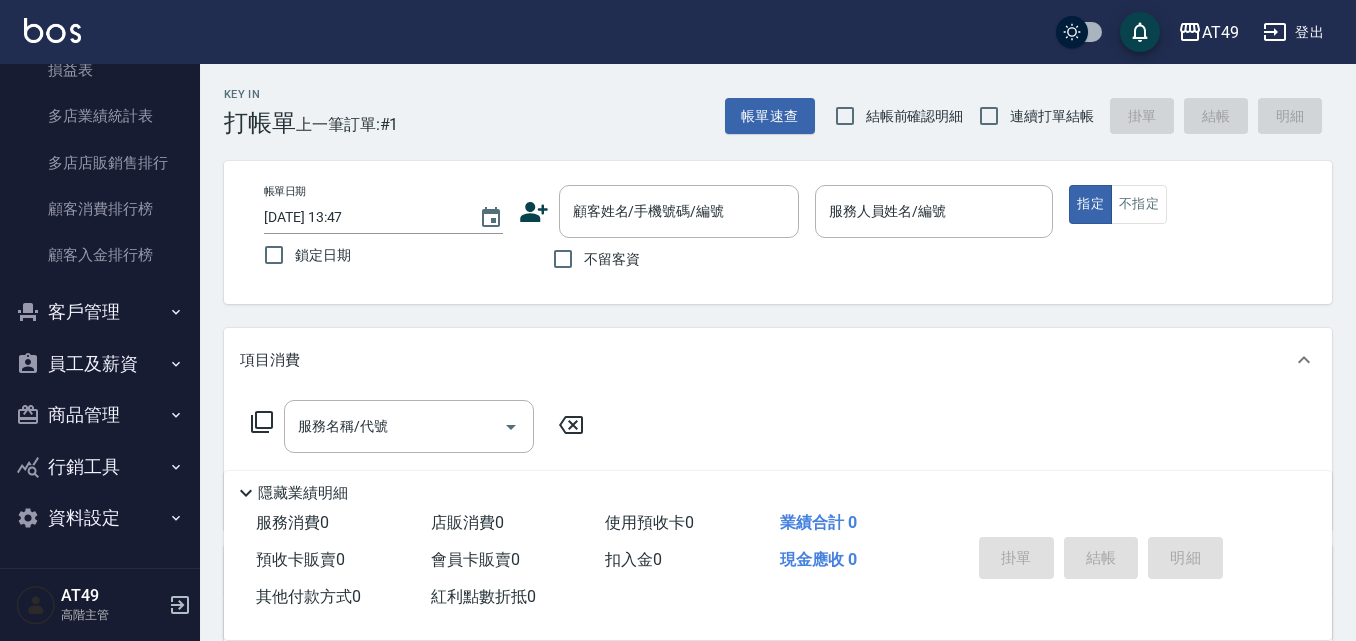 click on "員工及薪資" at bounding box center [100, 364] 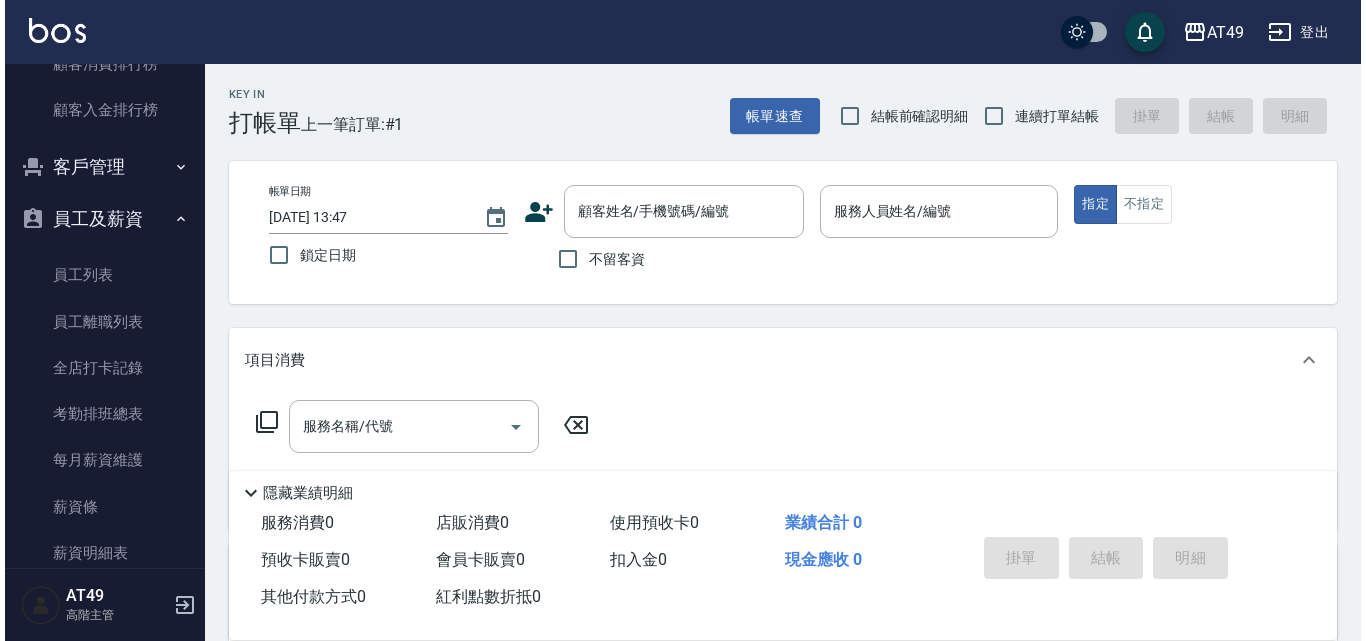 scroll, scrollTop: 2045, scrollLeft: 0, axis: vertical 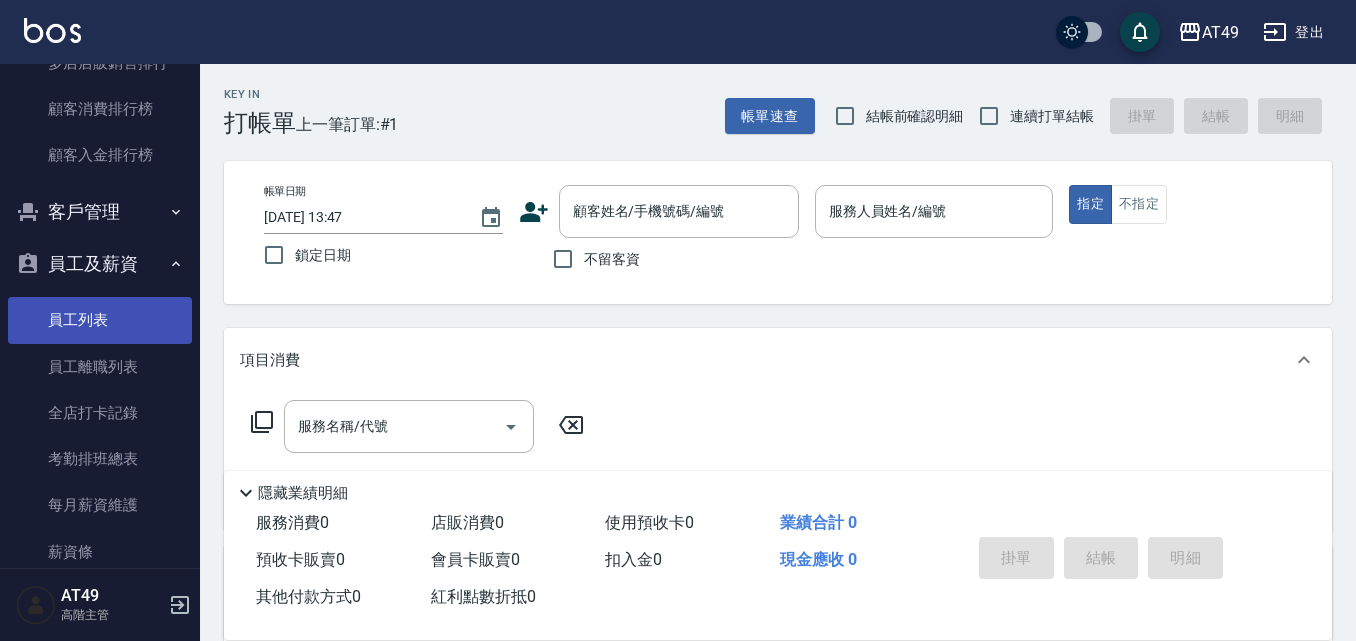 click on "員工列表" at bounding box center [100, 320] 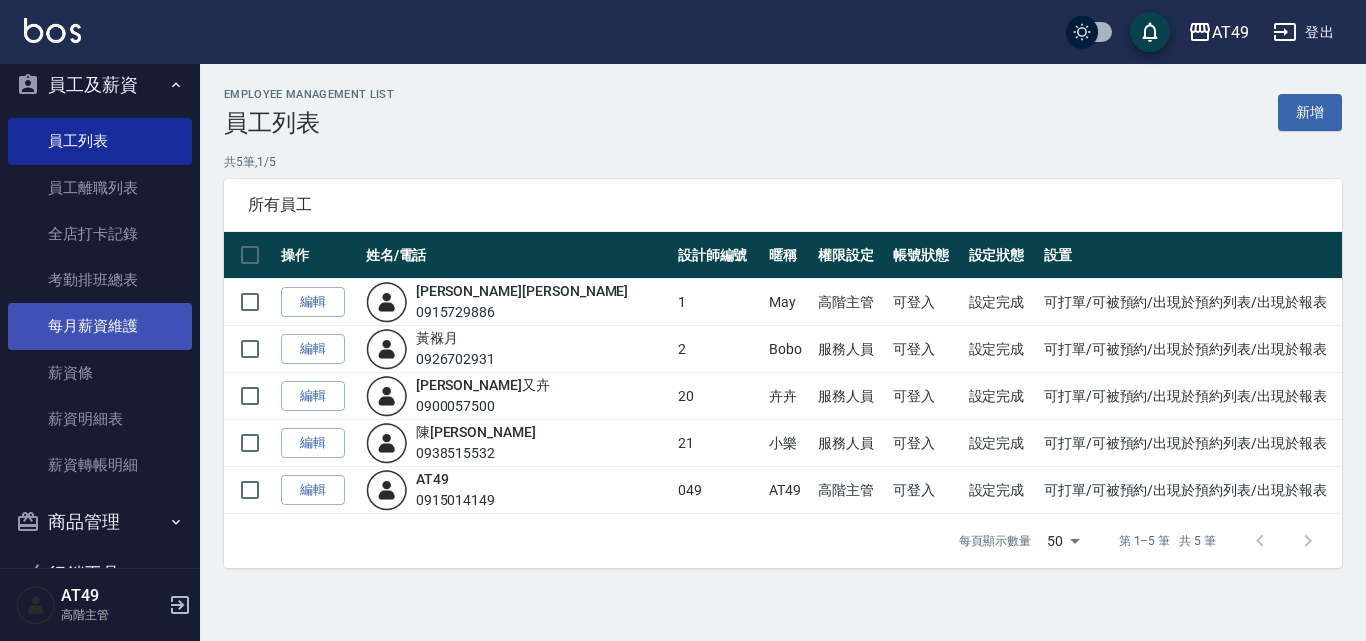 scroll, scrollTop: 2331, scrollLeft: 0, axis: vertical 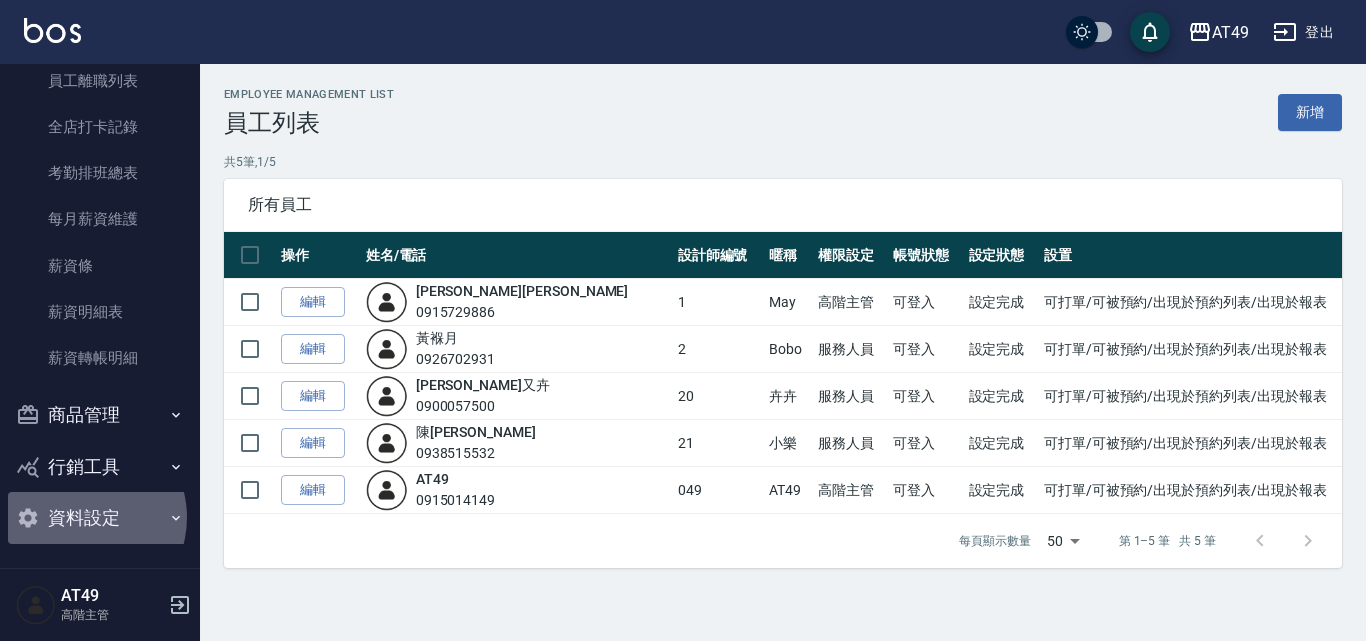 click on "資料設定" at bounding box center (100, 518) 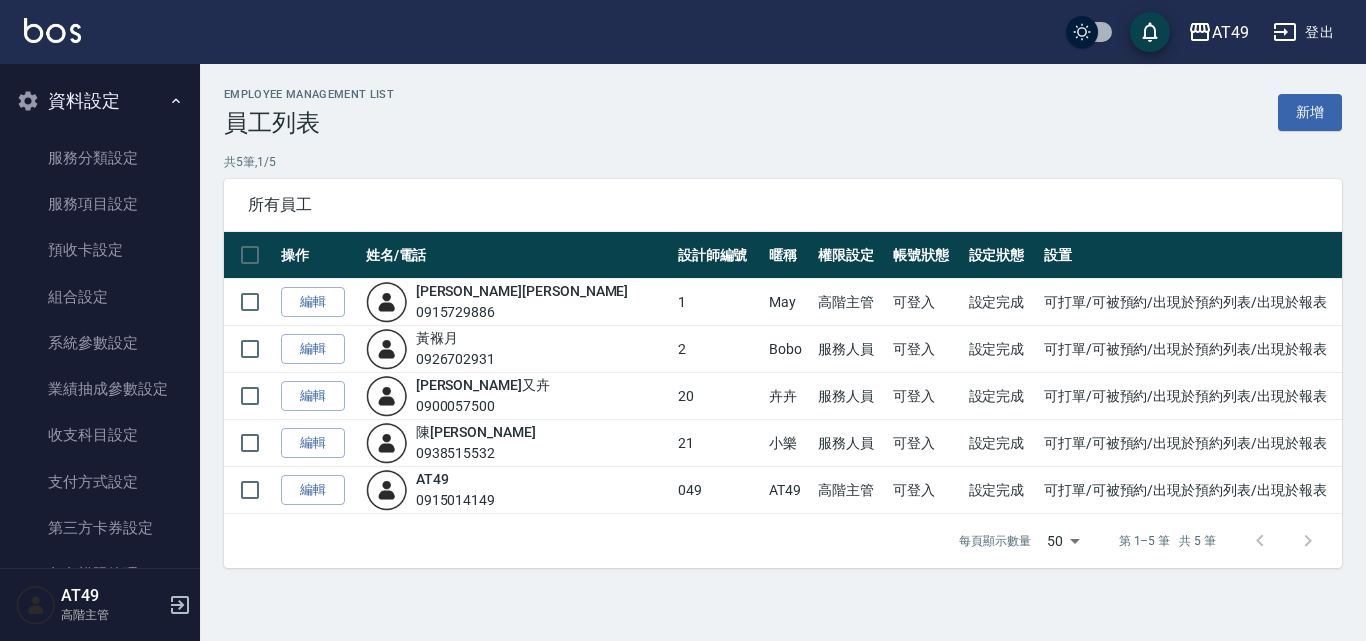 scroll, scrollTop: 2809, scrollLeft: 0, axis: vertical 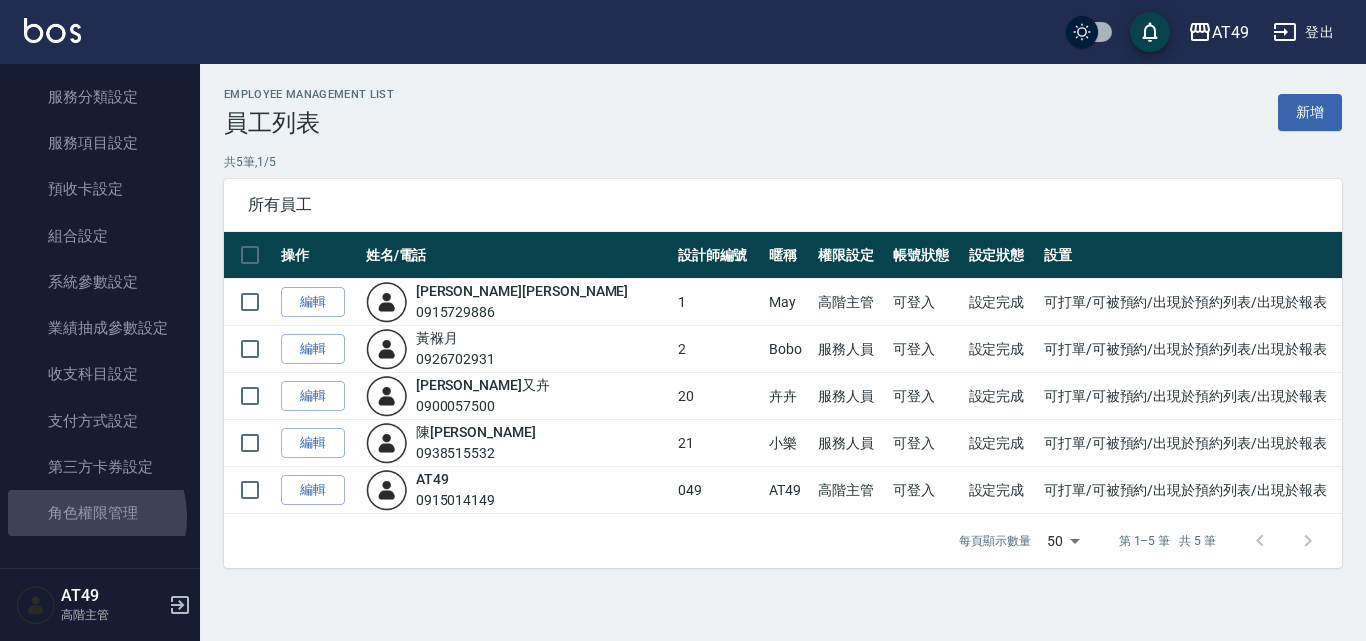 click on "角色權限管理" at bounding box center [100, 513] 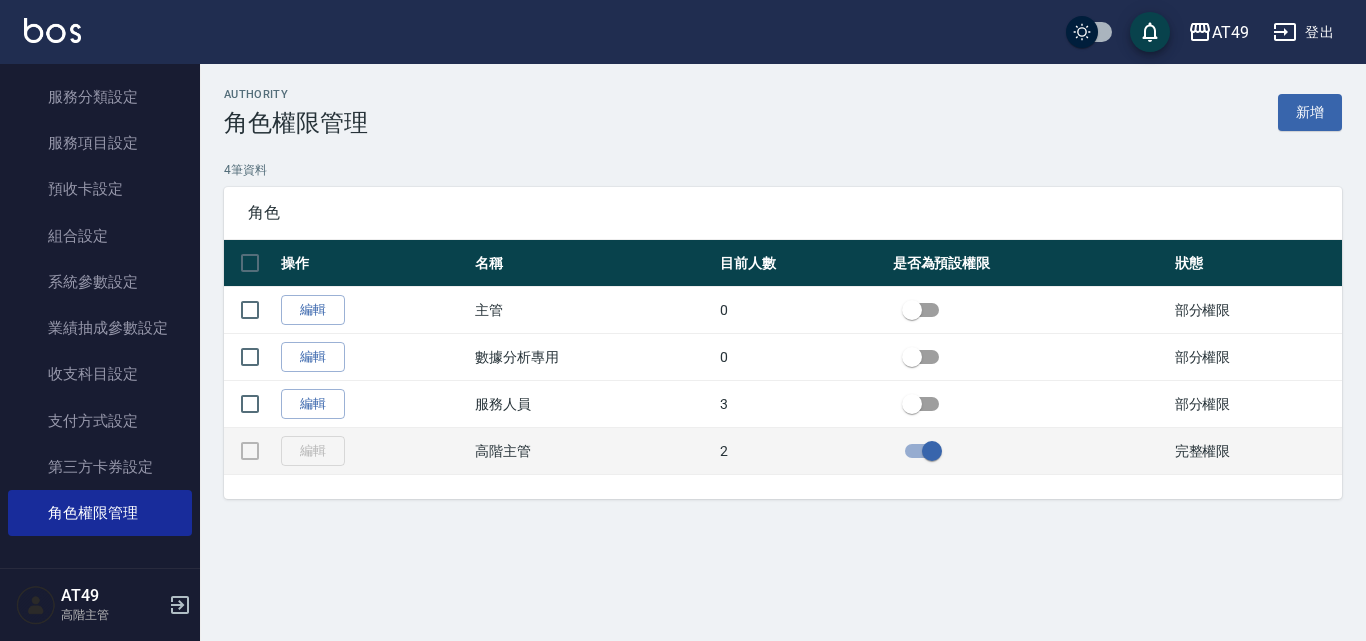 click at bounding box center (932, 451) 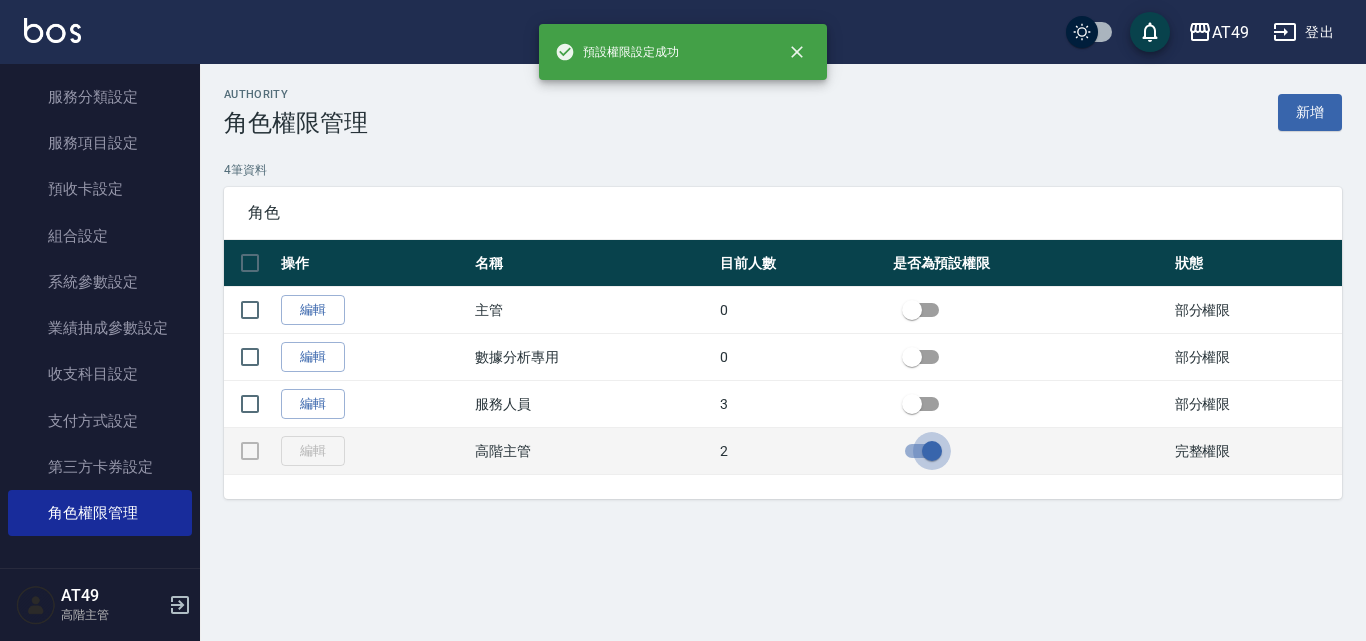 click at bounding box center [932, 451] 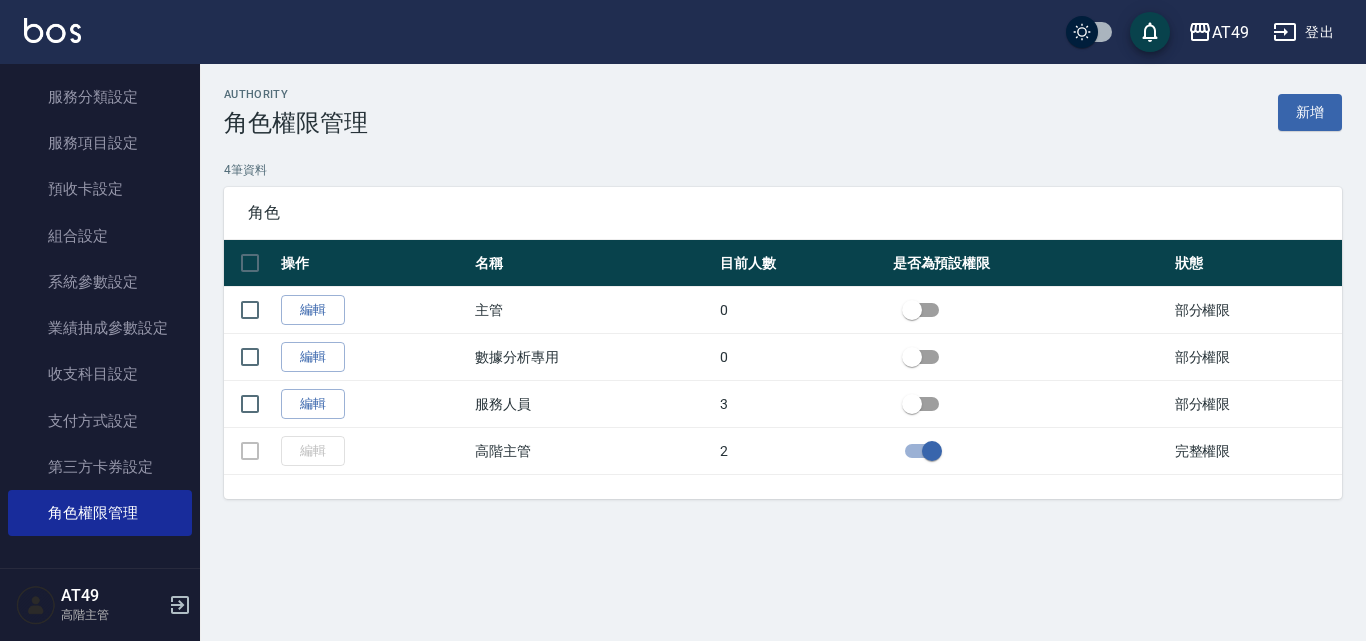 click on "authority 角色權限管理 新增 4 筆資料 角色 操作 名稱 目前人數 是否為預設權限 狀態 編輯 主管 0 部分權限 編輯 數據分析專用 0 部分權限 編輯 服務人員 3 部分權限 編輯 高階主管 2 完整權限 0  selected 刪除" at bounding box center [683, 320] 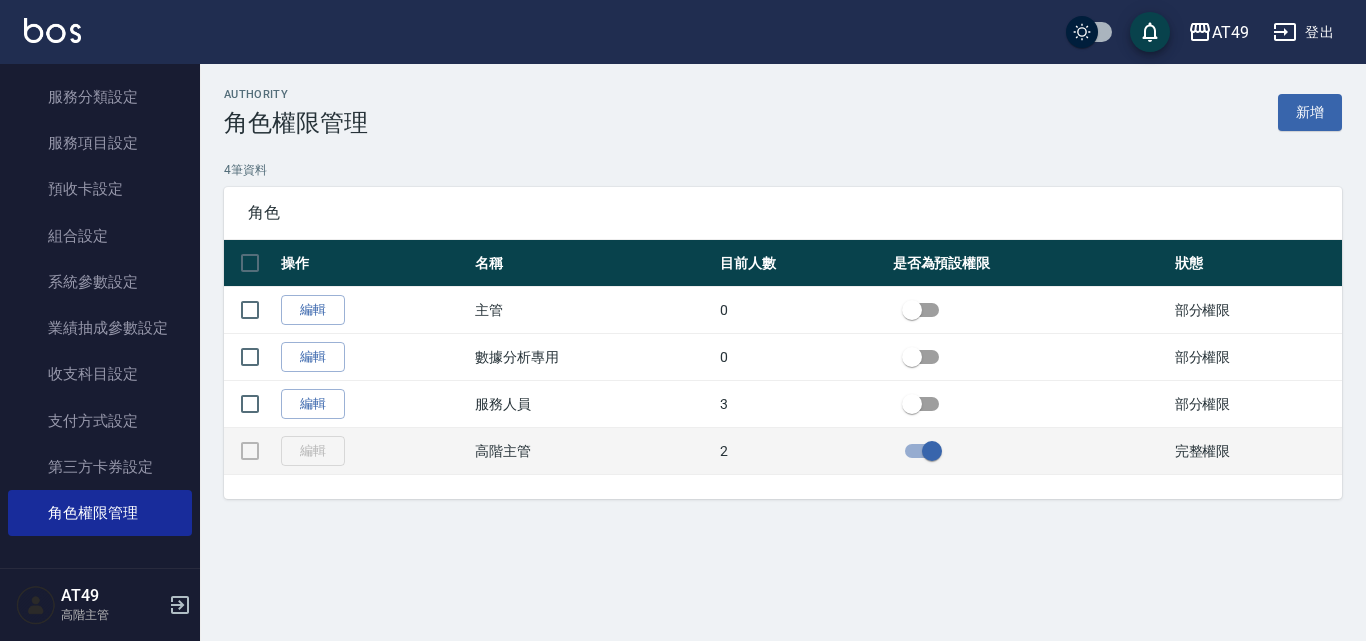 click on "編輯" at bounding box center [373, 451] 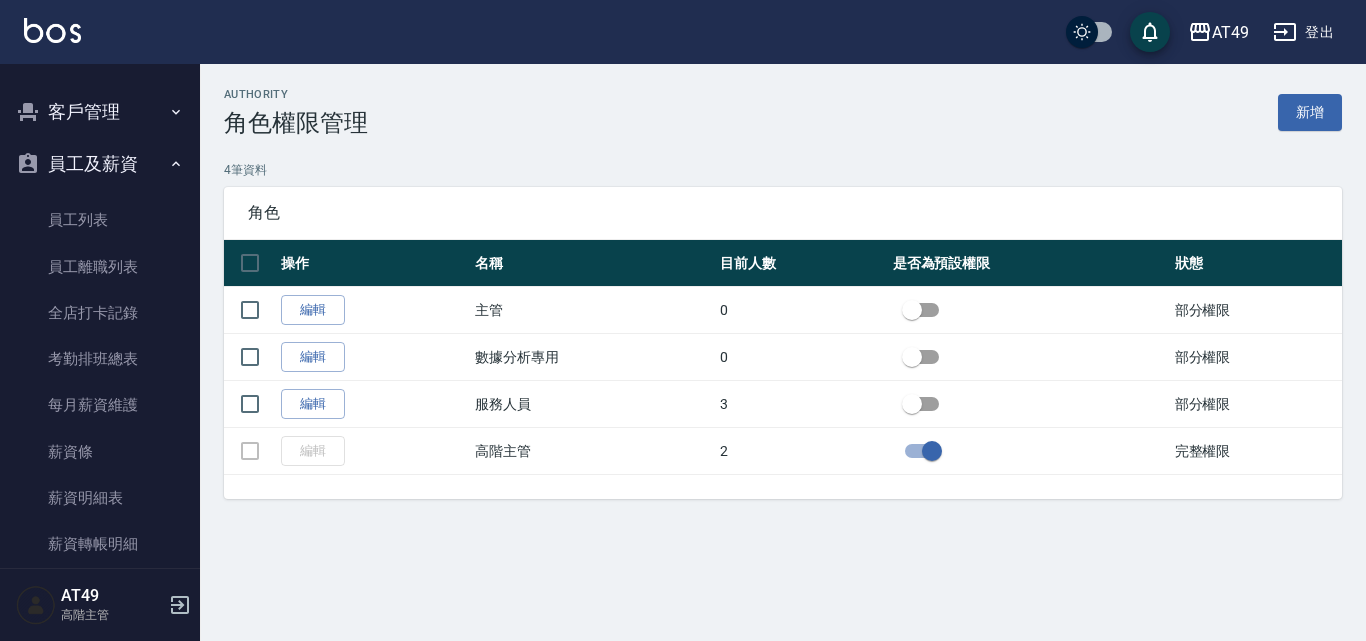 scroll, scrollTop: 2109, scrollLeft: 0, axis: vertical 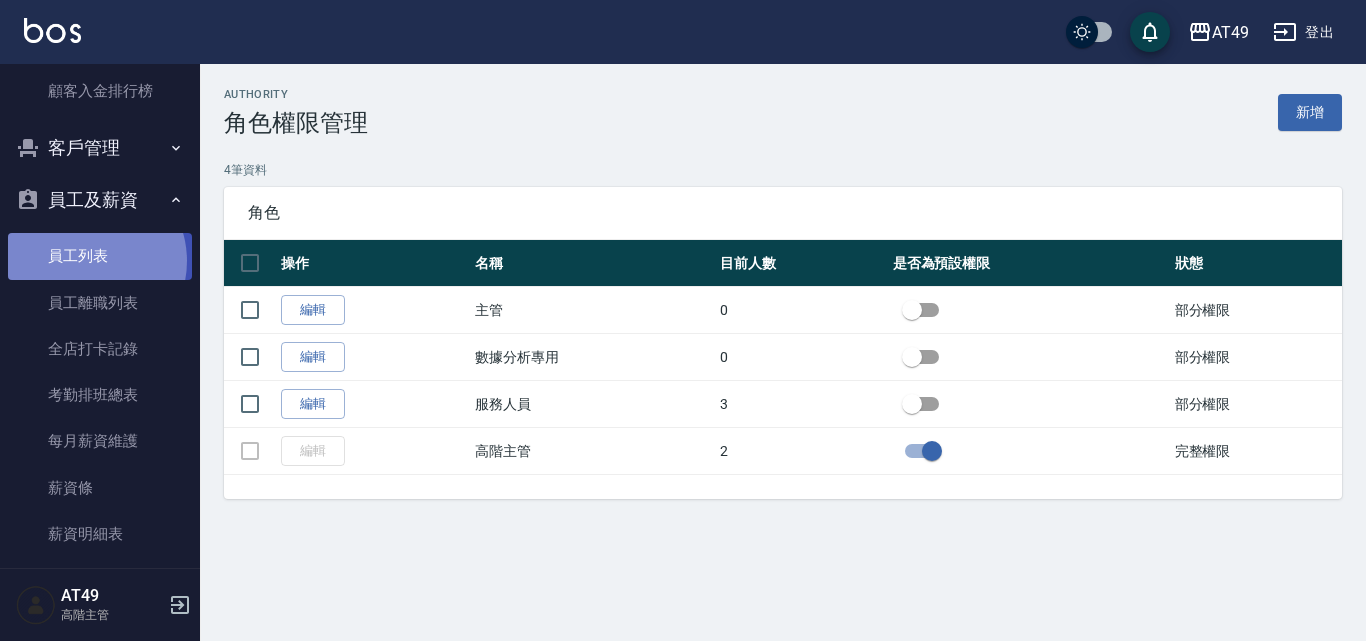 click on "員工列表" at bounding box center (100, 256) 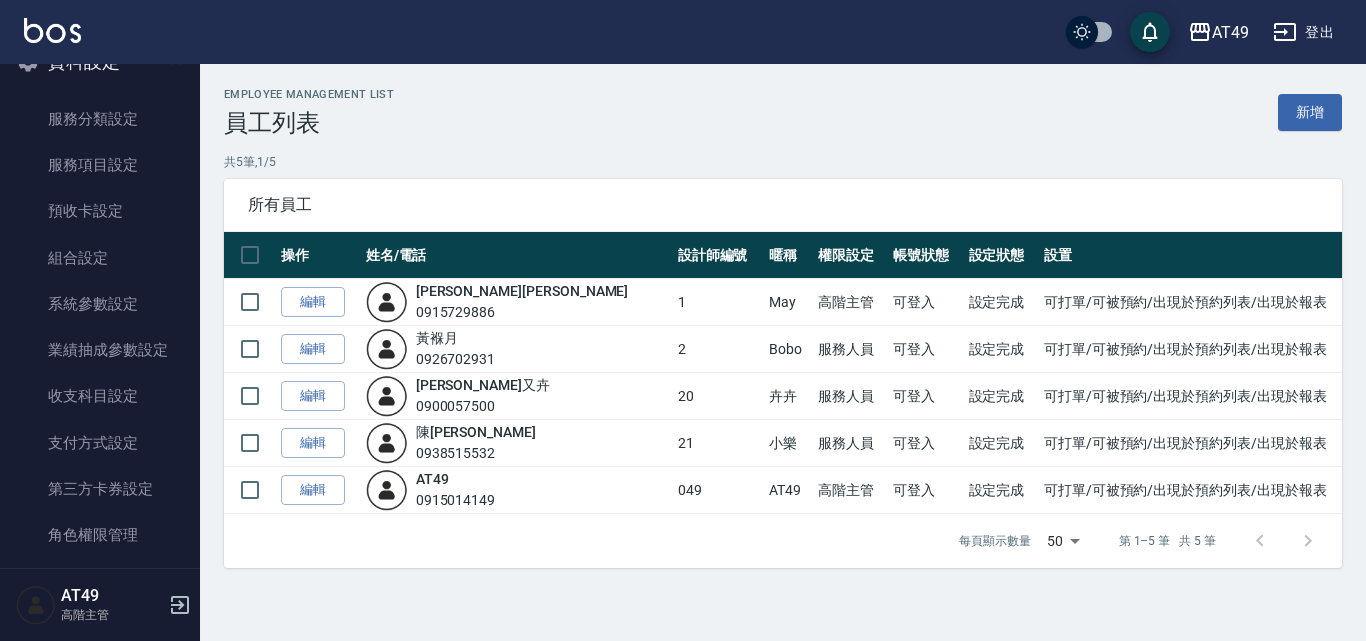scroll, scrollTop: 2809, scrollLeft: 0, axis: vertical 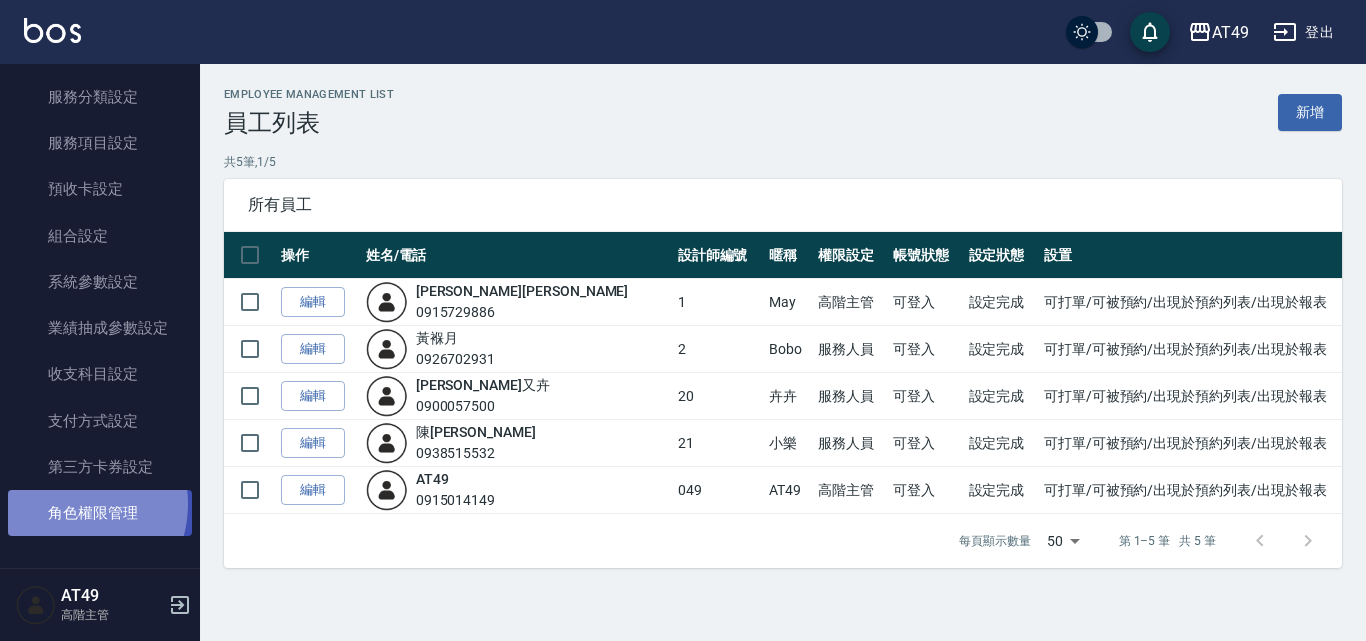 click on "角色權限管理" at bounding box center [100, 513] 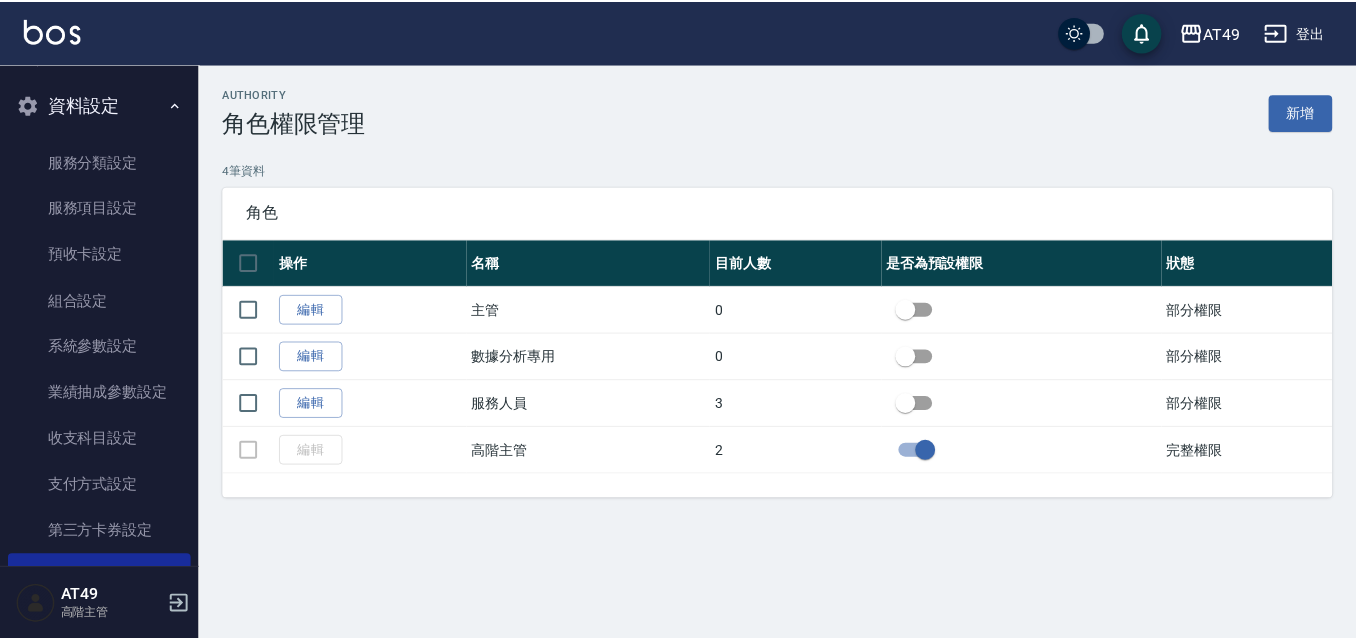 scroll, scrollTop: 2709, scrollLeft: 0, axis: vertical 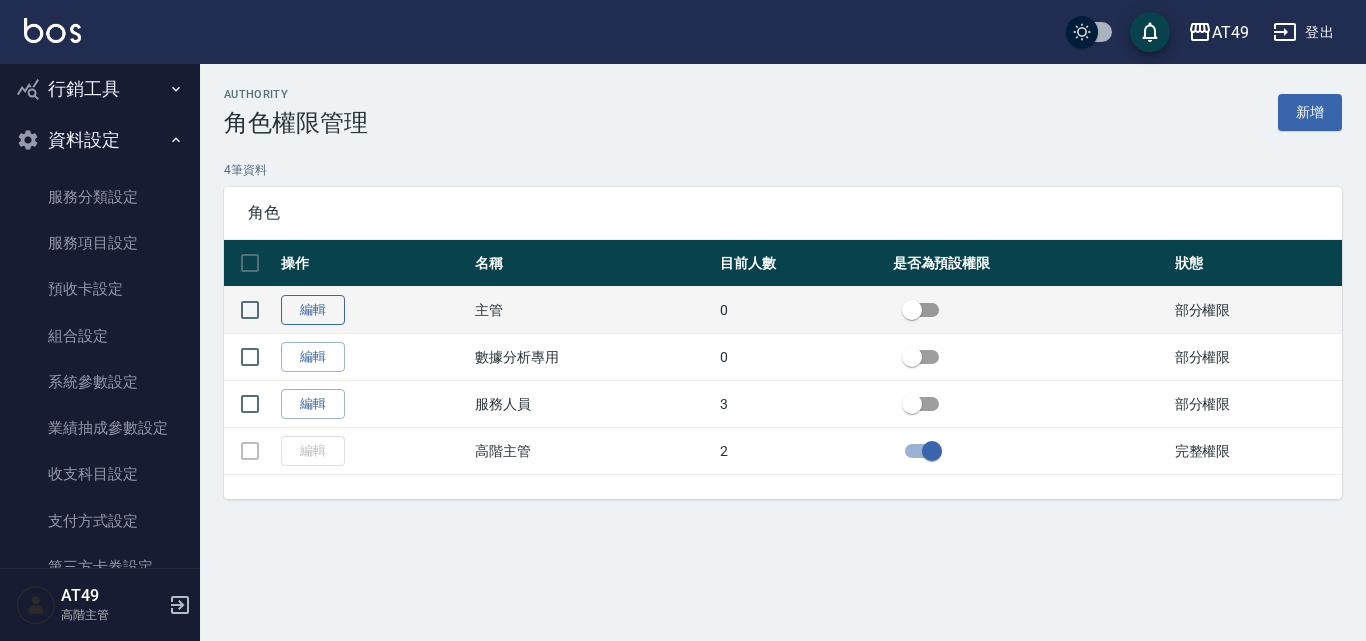 click on "編輯" at bounding box center (313, 310) 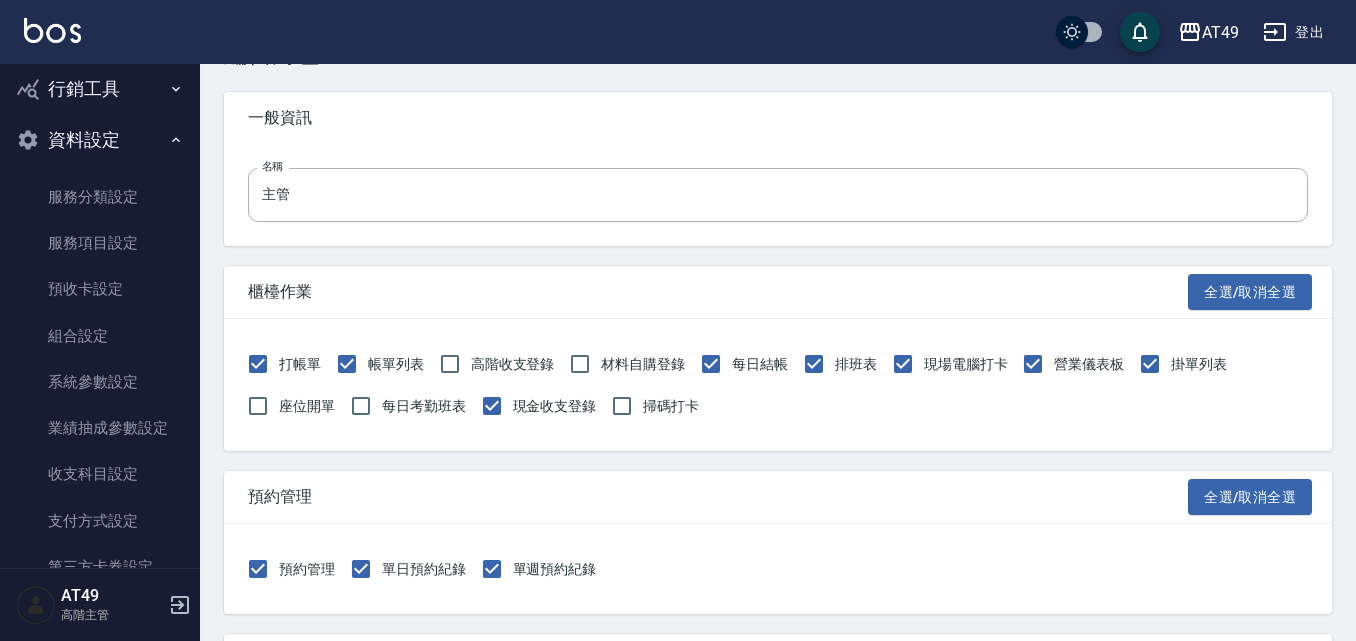 scroll, scrollTop: 100, scrollLeft: 0, axis: vertical 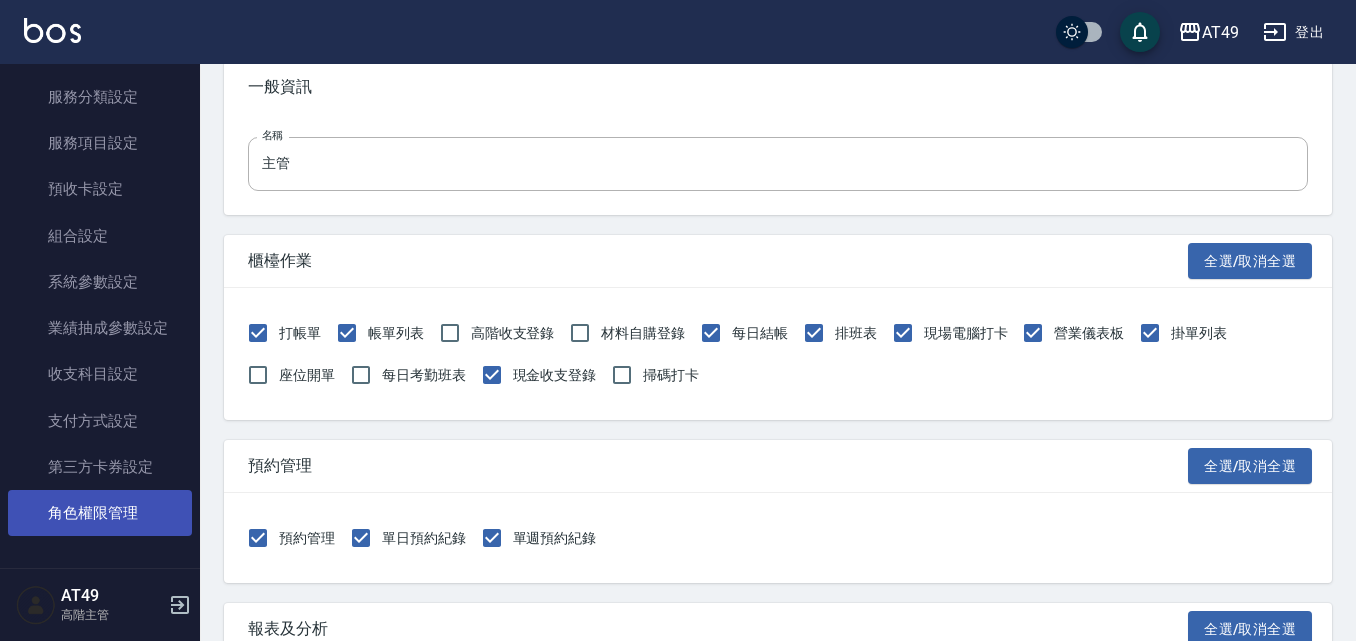 click on "角色權限管理" at bounding box center [100, 513] 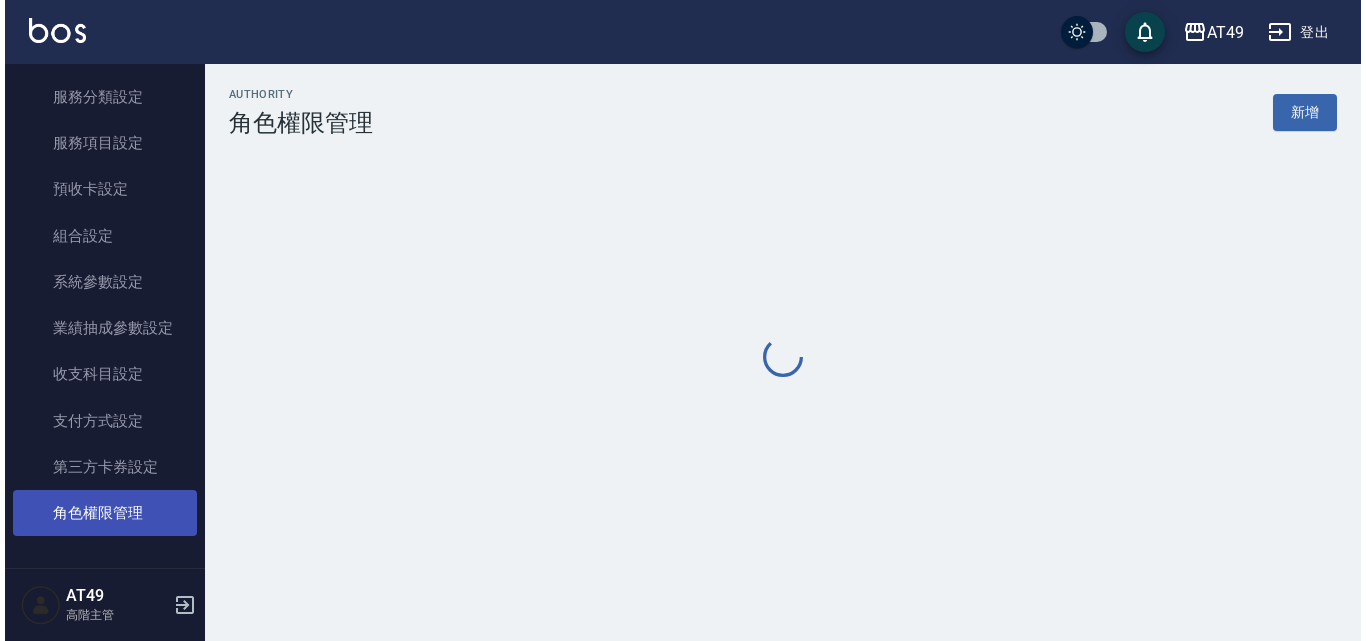 scroll, scrollTop: 0, scrollLeft: 0, axis: both 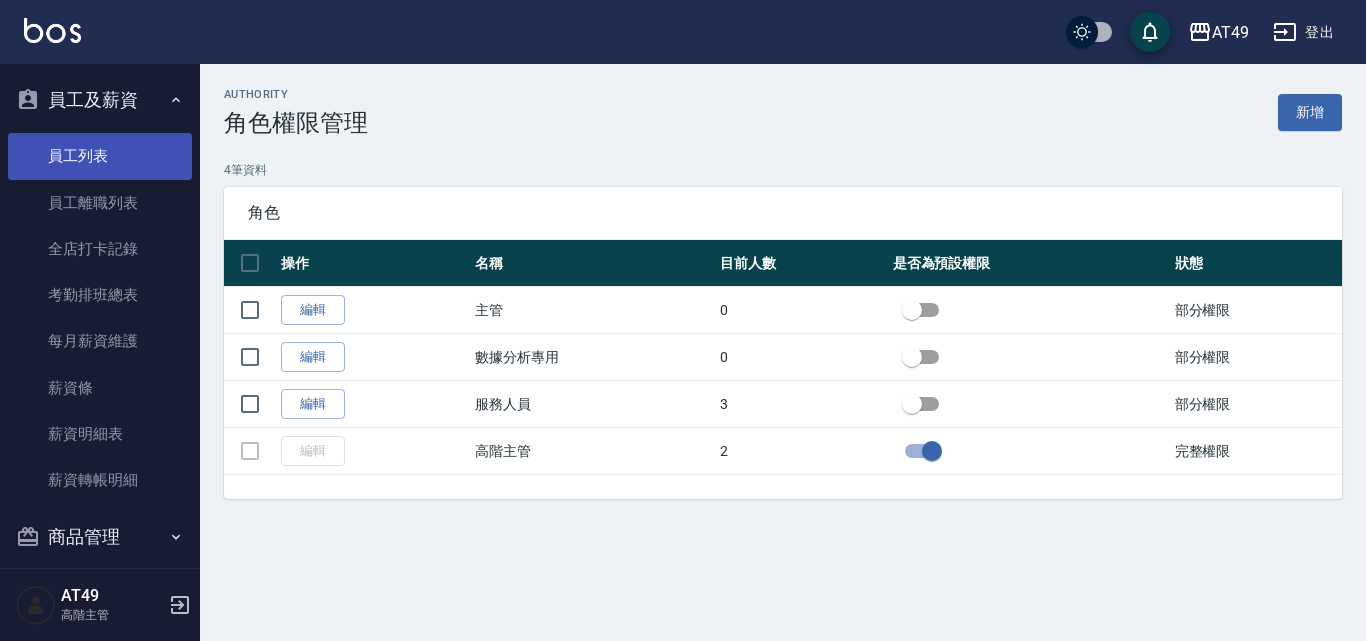 click on "員工列表" at bounding box center (100, 156) 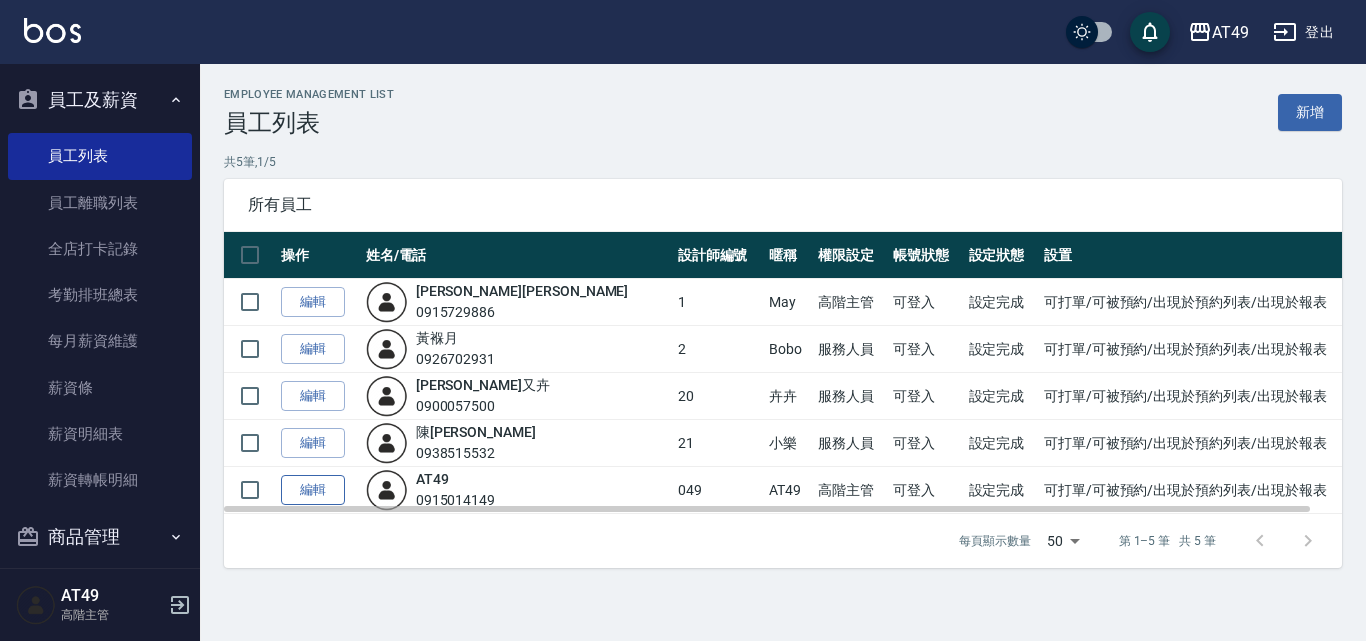 click on "編輯" at bounding box center (313, 490) 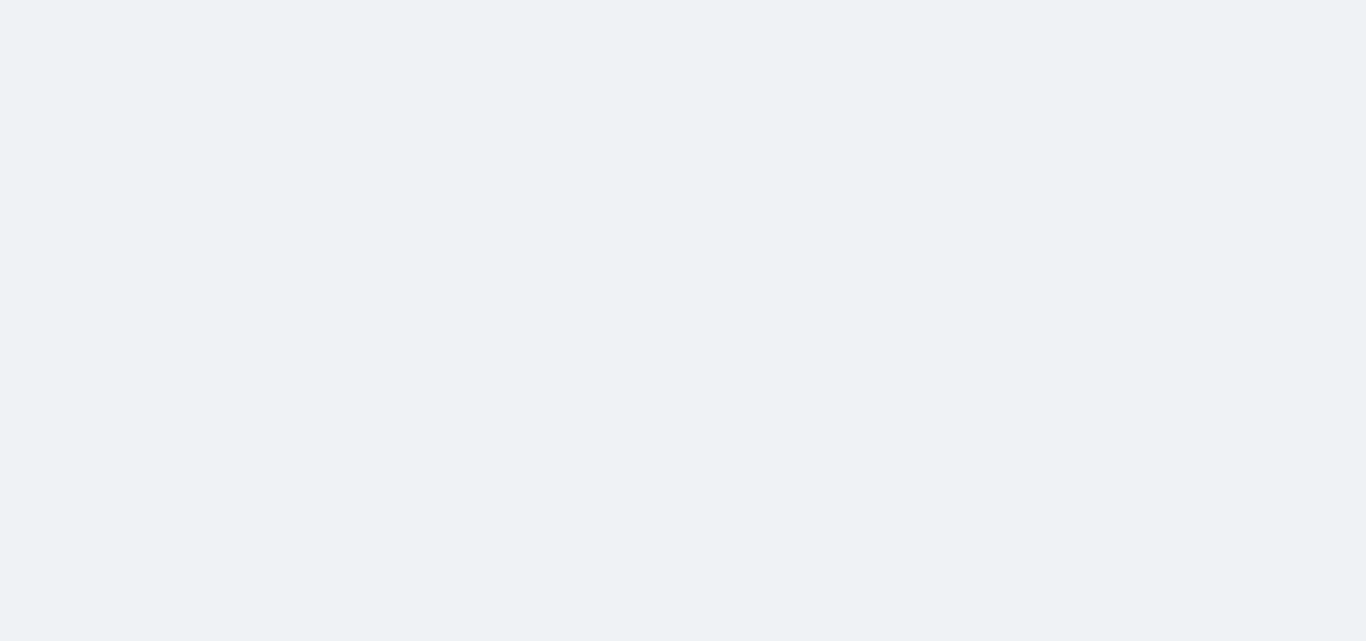click at bounding box center [683, 0] 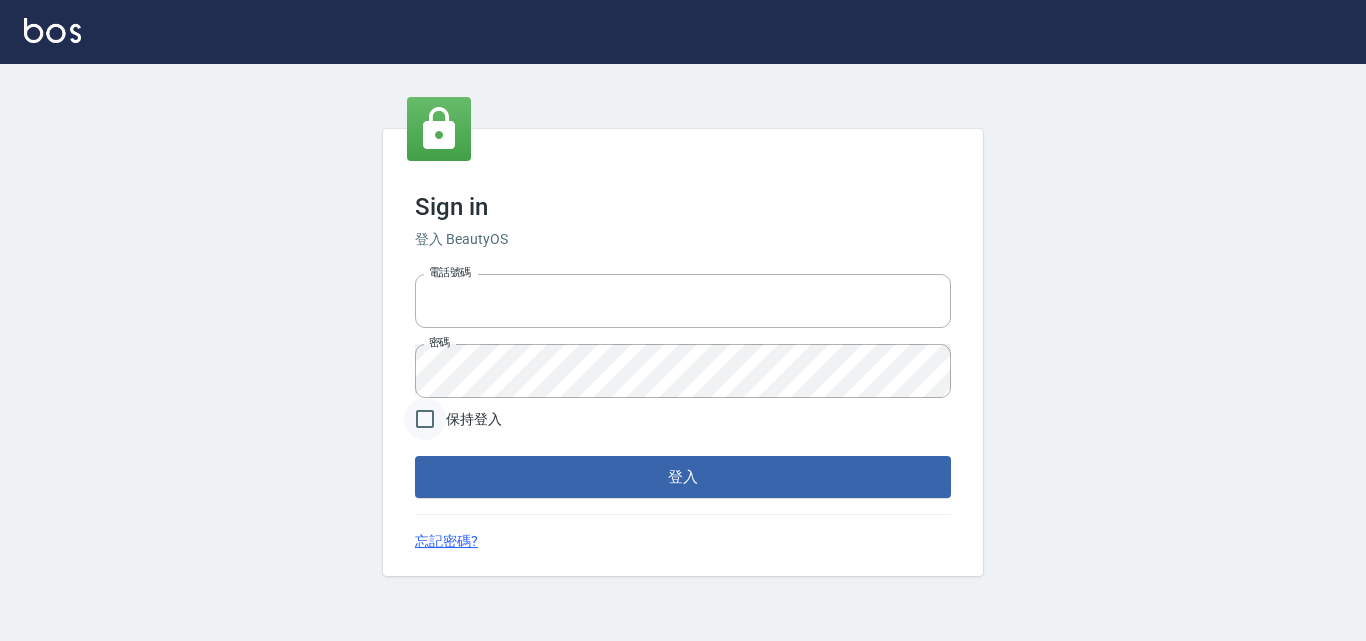 type on "0915014149" 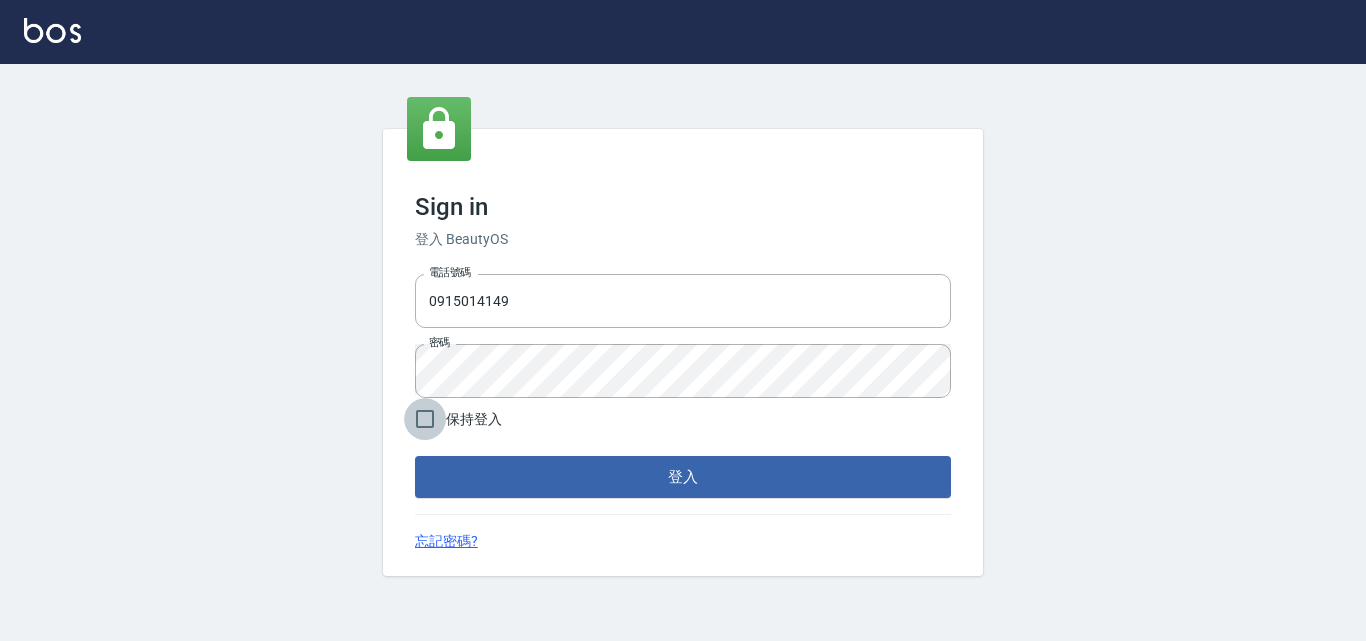 click on "保持登入" at bounding box center [425, 419] 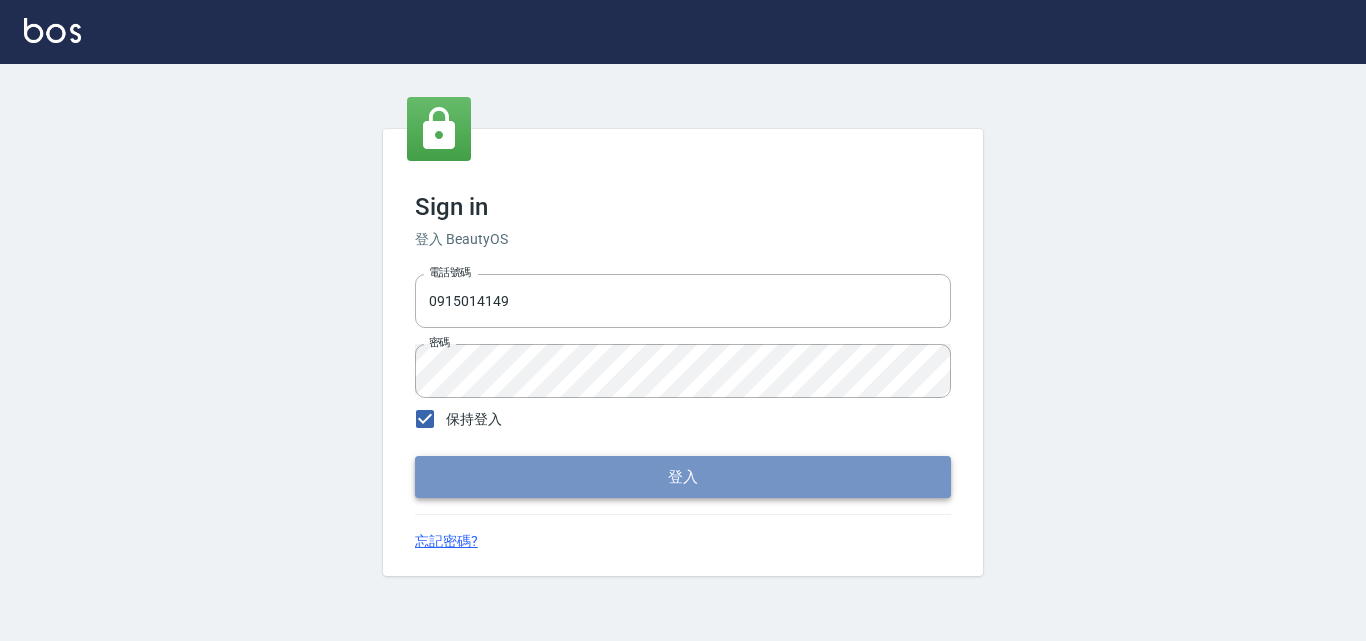 click on "登入" at bounding box center (683, 477) 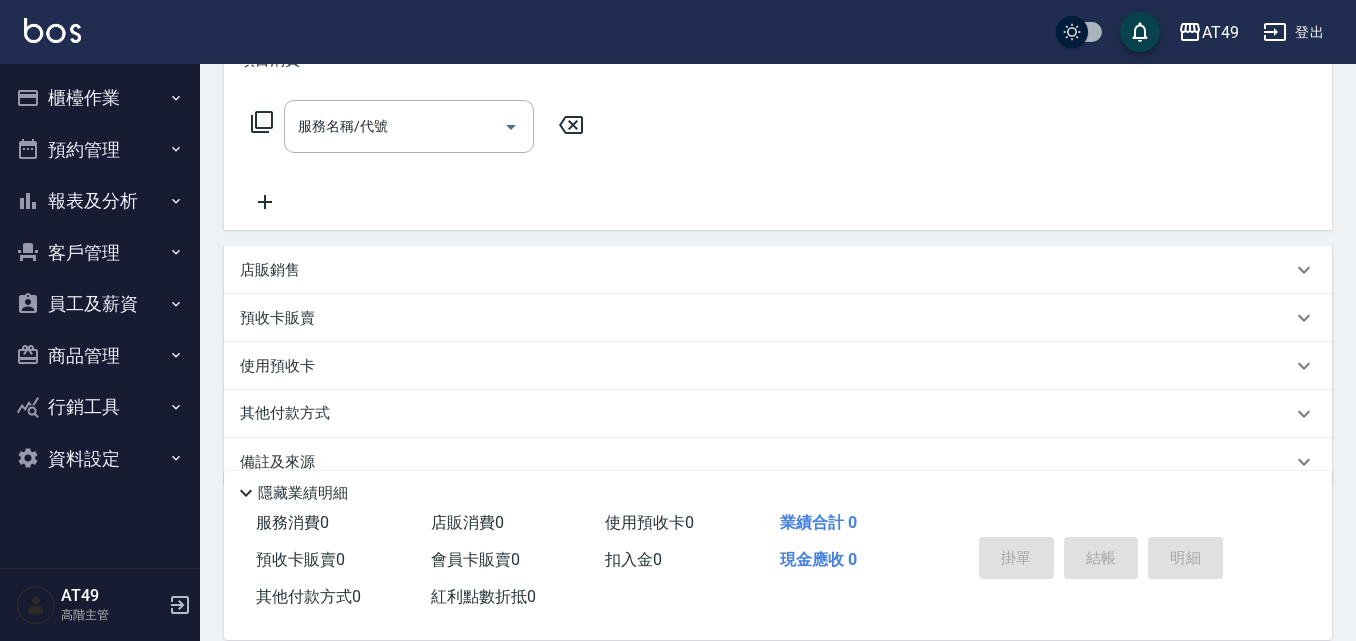 scroll, scrollTop: 321, scrollLeft: 0, axis: vertical 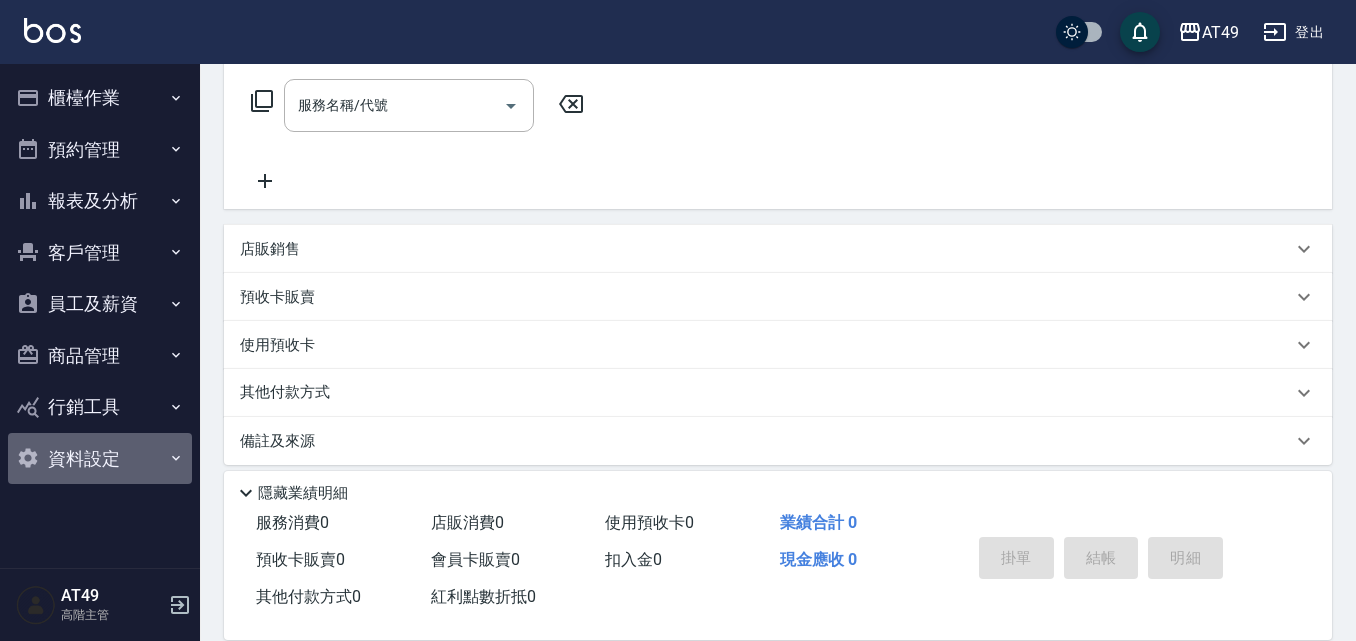click on "資料設定" at bounding box center [100, 459] 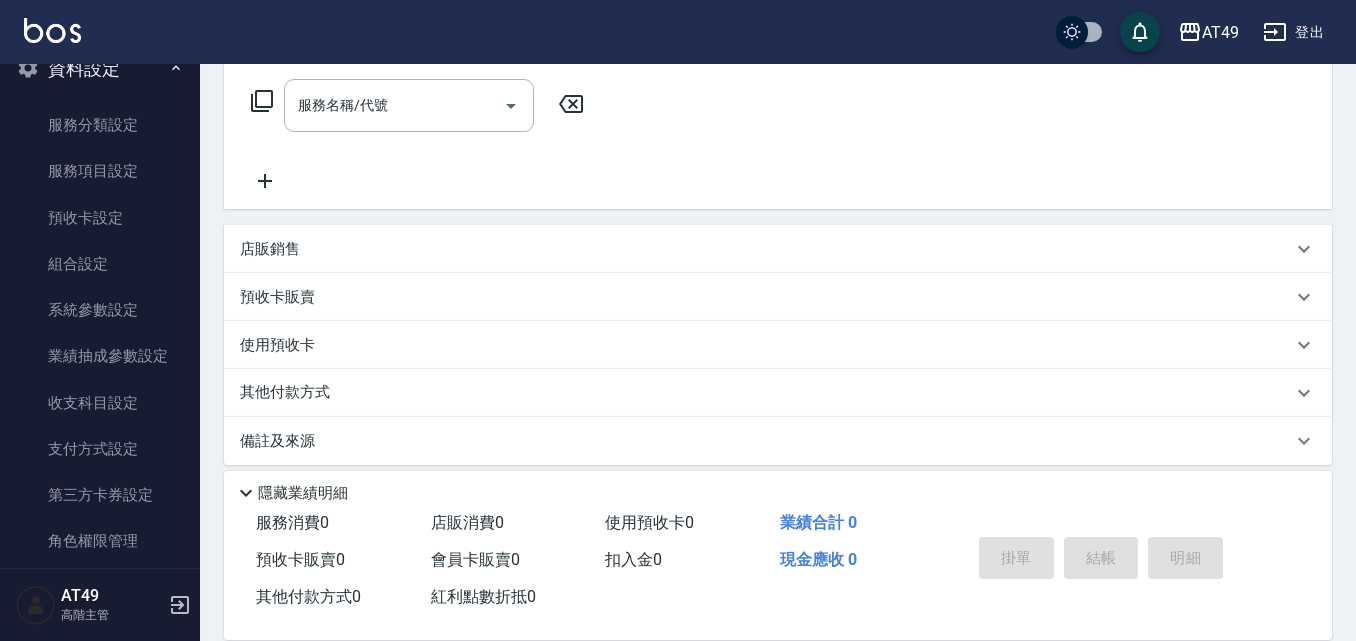 scroll, scrollTop: 419, scrollLeft: 0, axis: vertical 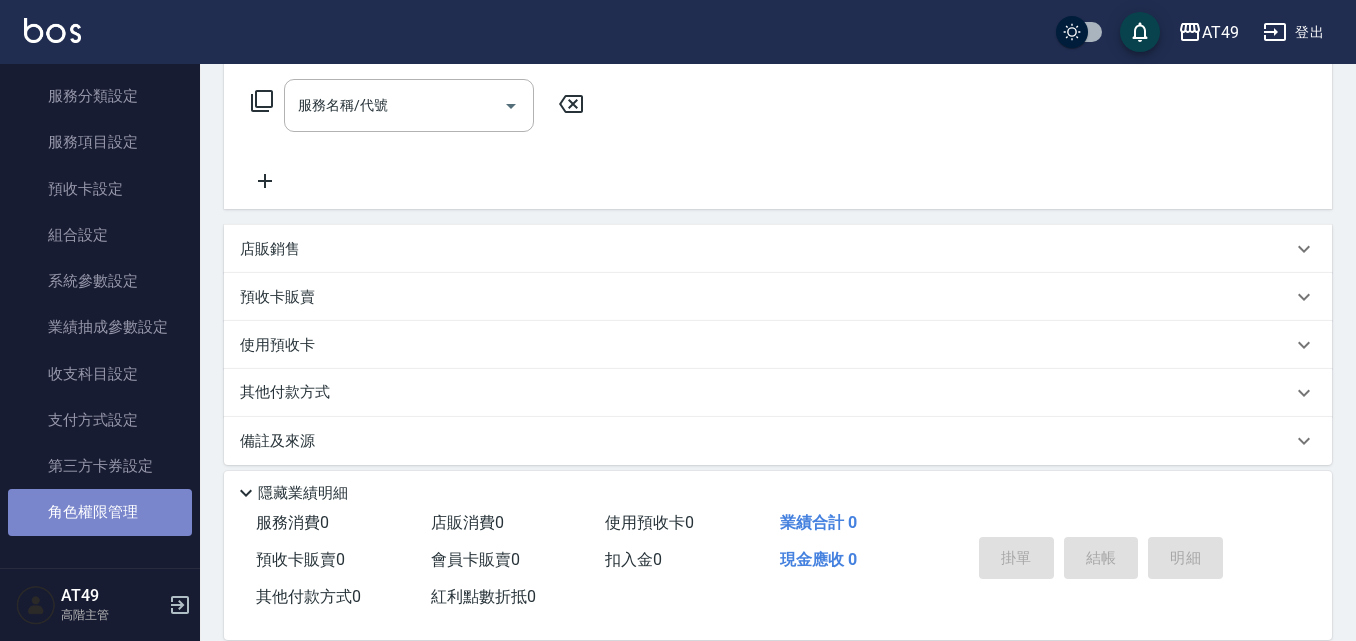 click on "角色權限管理" at bounding box center (100, 512) 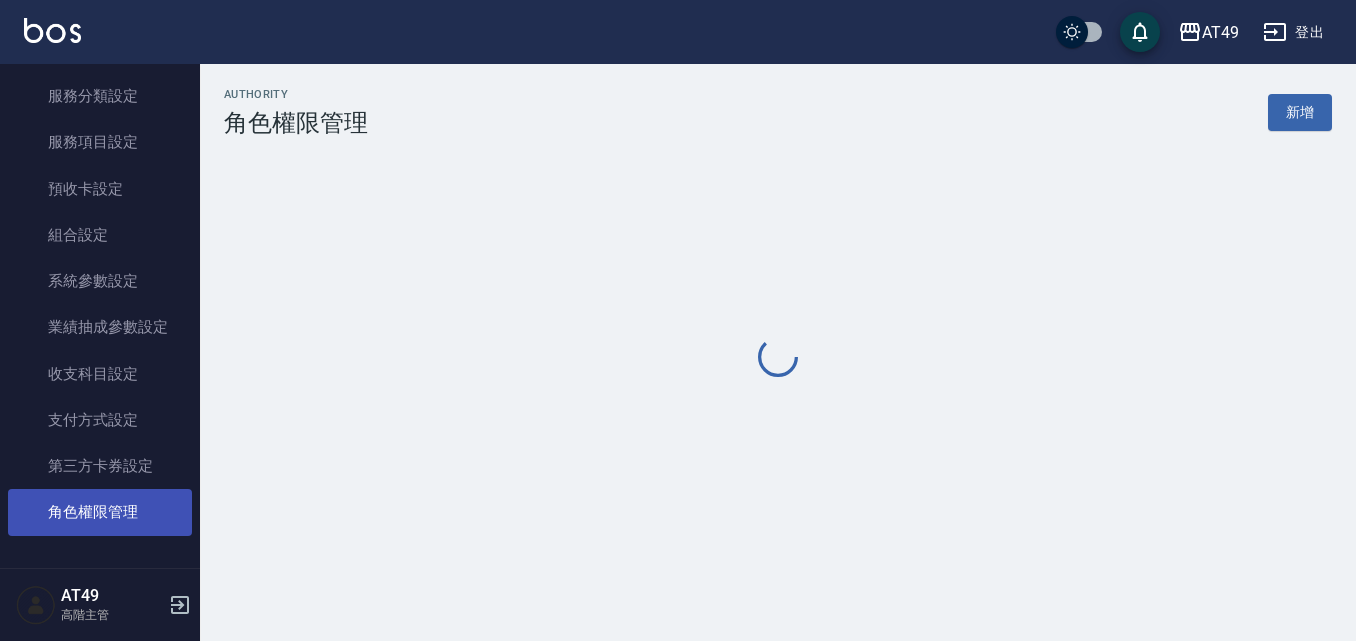 scroll, scrollTop: 0, scrollLeft: 0, axis: both 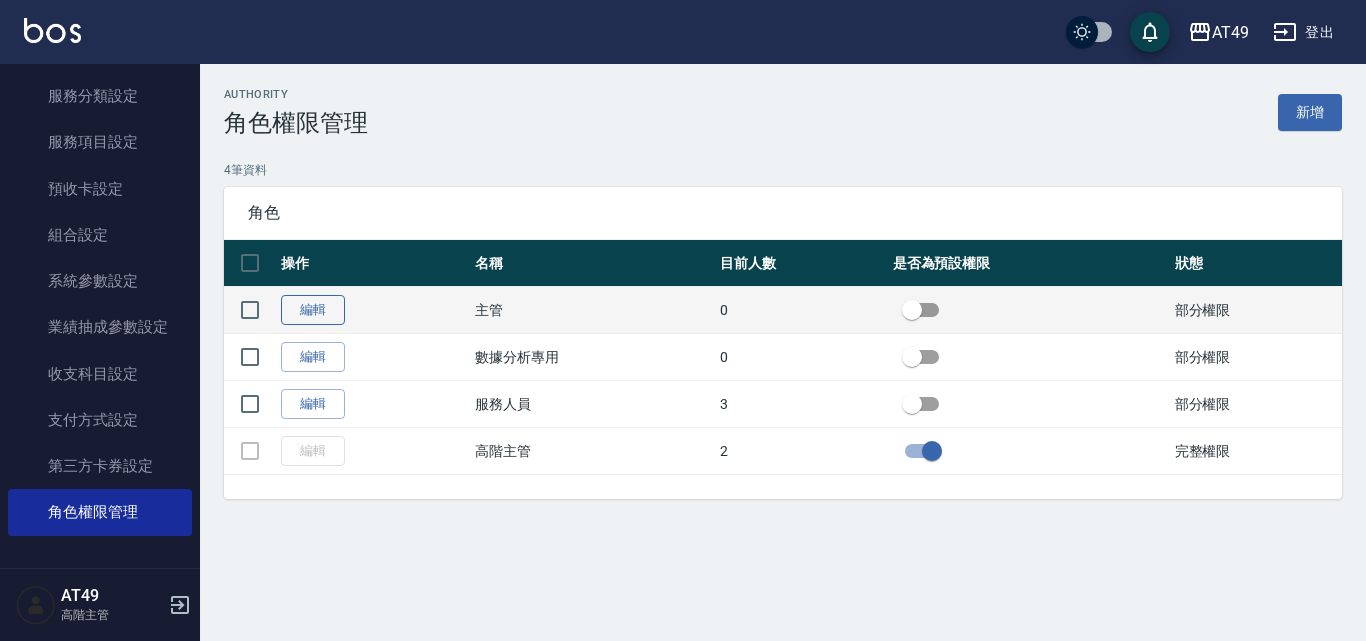 click on "編輯" at bounding box center [313, 310] 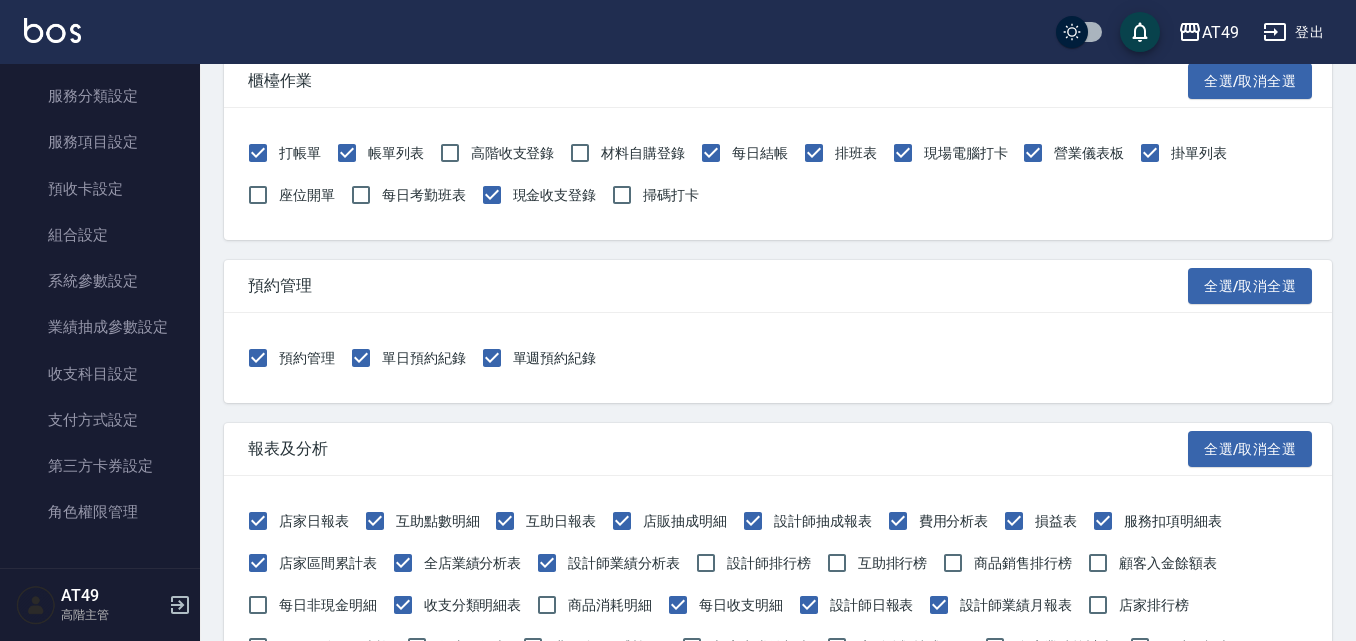 scroll, scrollTop: 400, scrollLeft: 0, axis: vertical 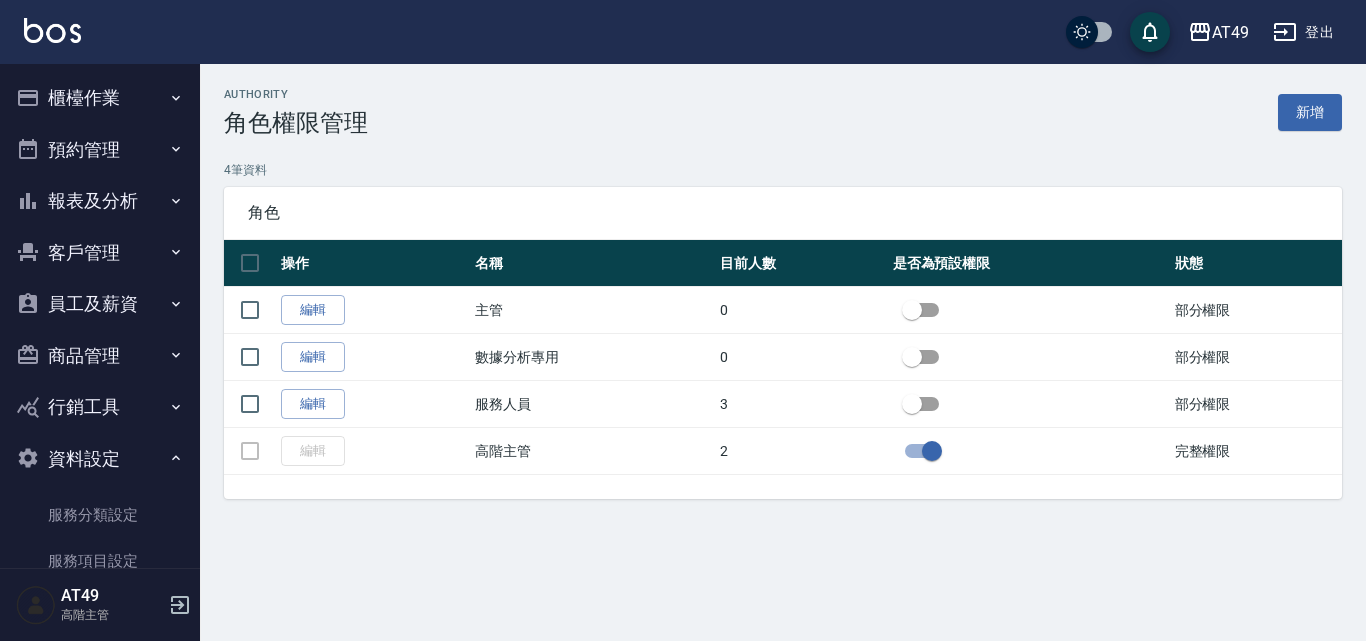 click on "員工及薪資" at bounding box center (100, 304) 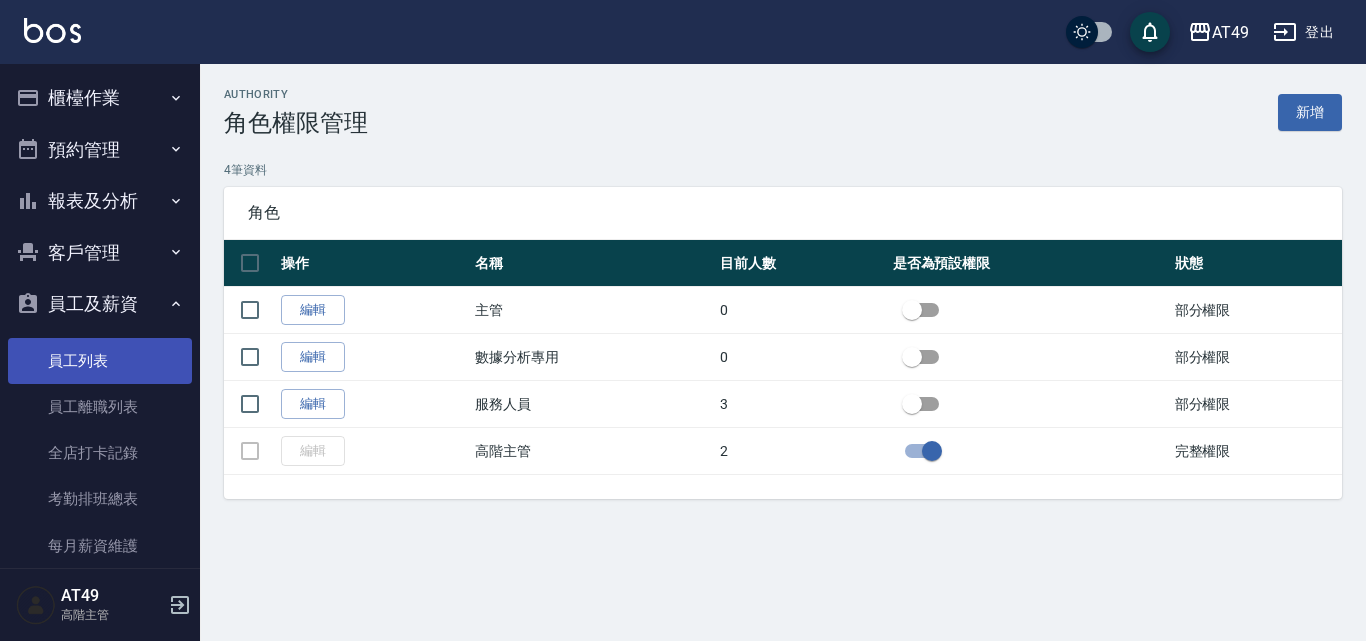 click on "員工列表" at bounding box center (100, 361) 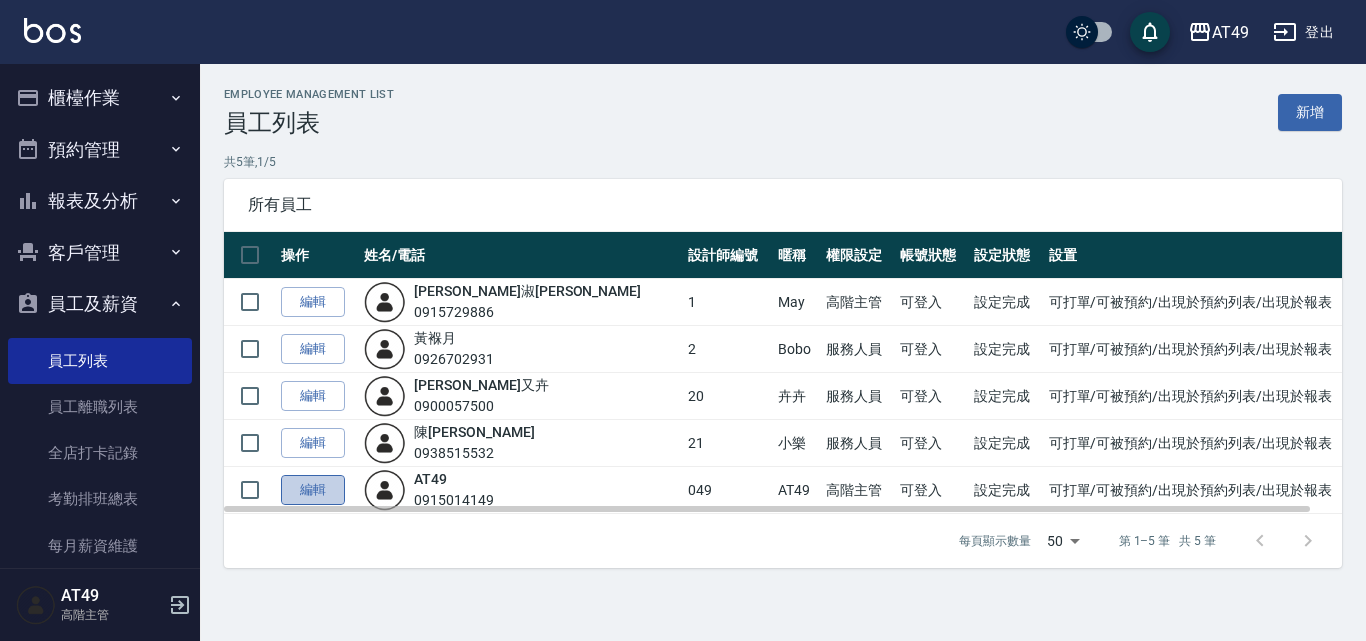 click on "編輯" at bounding box center [313, 490] 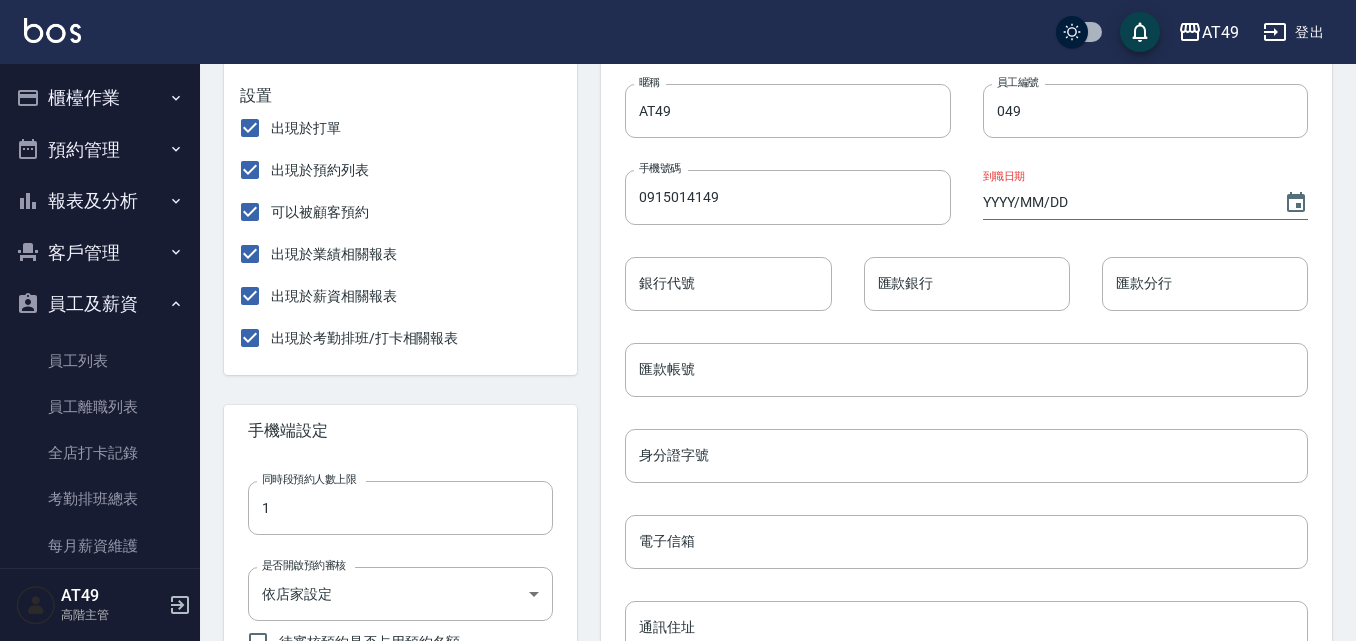 scroll, scrollTop: 500, scrollLeft: 0, axis: vertical 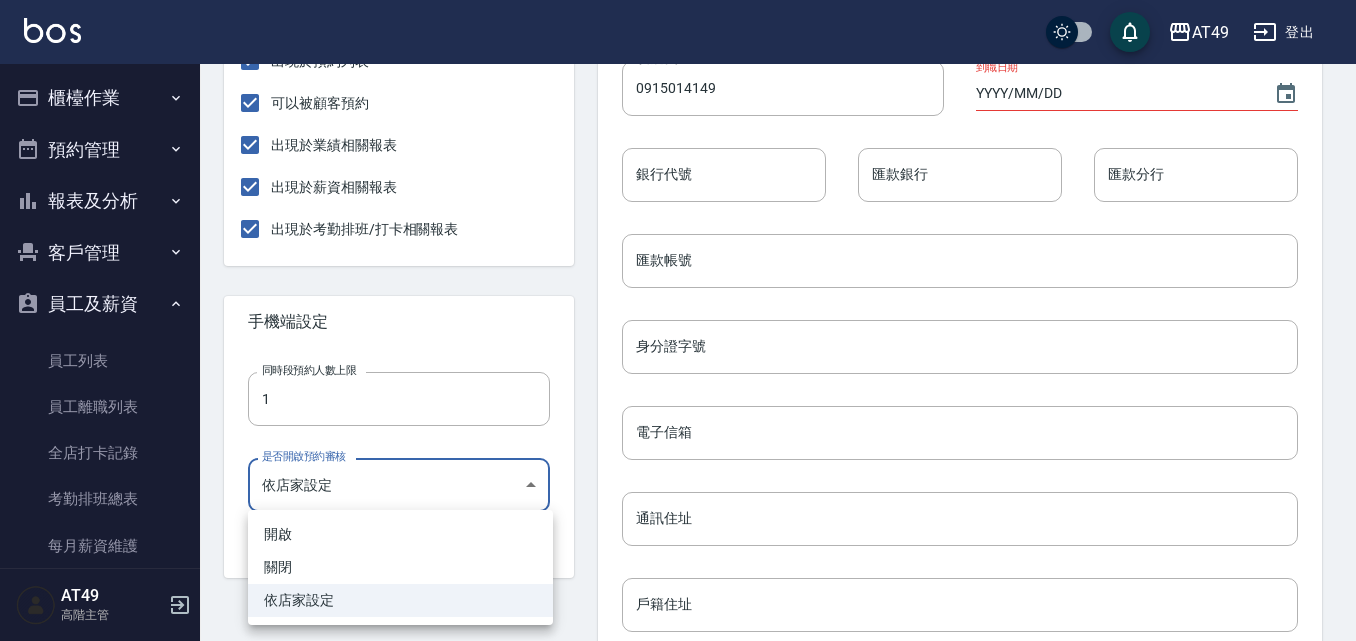 click on "AT49 登出 櫃檯作業 打帳單 帳單列表 掛單列表 座位開單 營業儀表板 現金收支登錄 高階收支登錄 材料自購登錄 每日結帳 排班表 現場電腦打卡 掃碼打卡 預約管理 預約管理 單日預約紀錄 單週預約紀錄 報表及分析 報表目錄 消費分析儀表板 店家區間累計表 店家日報表 店家排行榜 互助日報表 互助月報表 互助排行榜 互助點數明細 互助業績報表 全店業績分析表 每日業績分析表 營業統計分析表 營業項目月分析表 設計師業績表 設計師日報表 設計師業績分析表 設計師業績月報表 設計師抽成報表 設計師排行榜 商品銷售排行榜 商品消耗明細 商品進銷貨報表 商品庫存表 商品庫存盤點表 會員卡銷售報表 服務扣項明細表 單一服務項目查詢 店販抽成明細 店販分類抽成明細 顧客入金餘額表 顧客卡券餘額表 每日非現金明細 每日收支明細 收支分類明細表 收支匯款表 損益表" at bounding box center (678, 297) 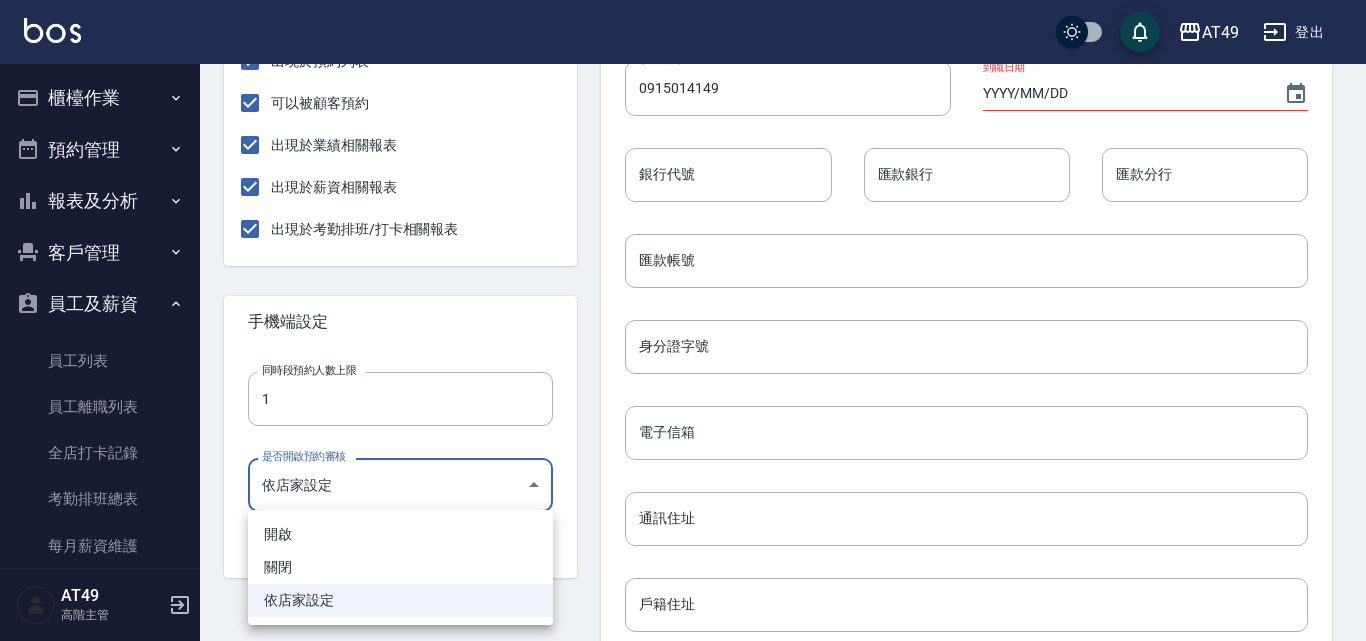 click at bounding box center (683, 320) 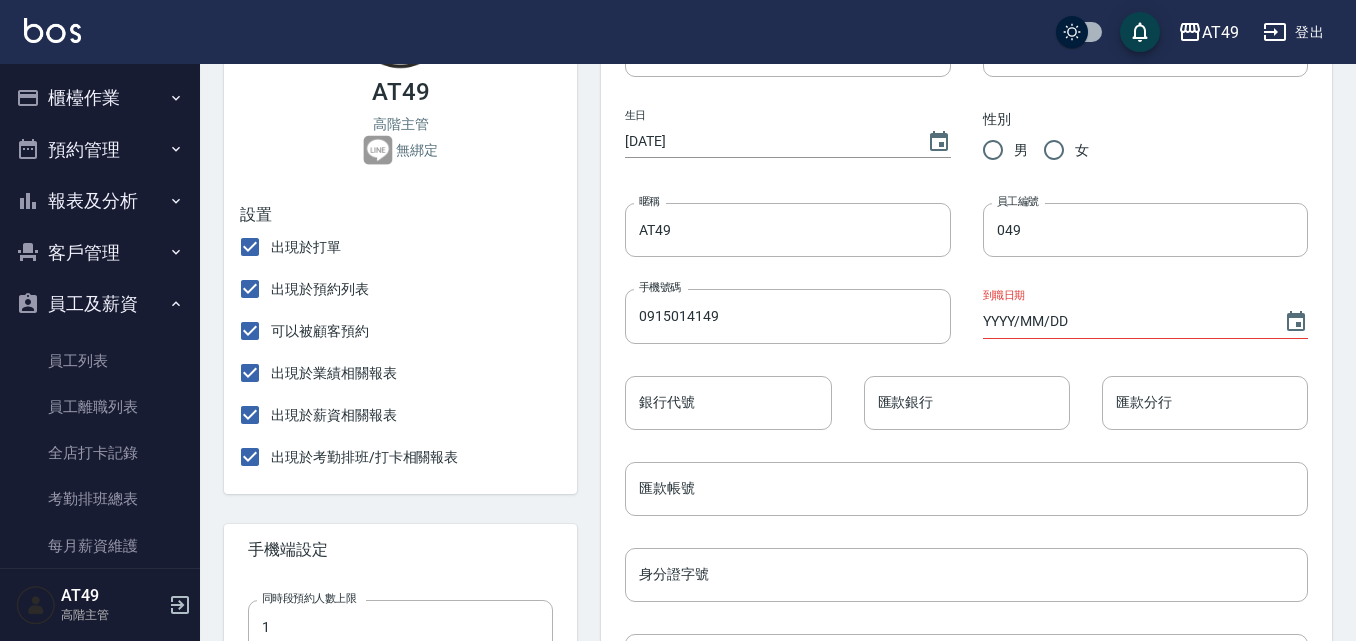 scroll, scrollTop: 0, scrollLeft: 0, axis: both 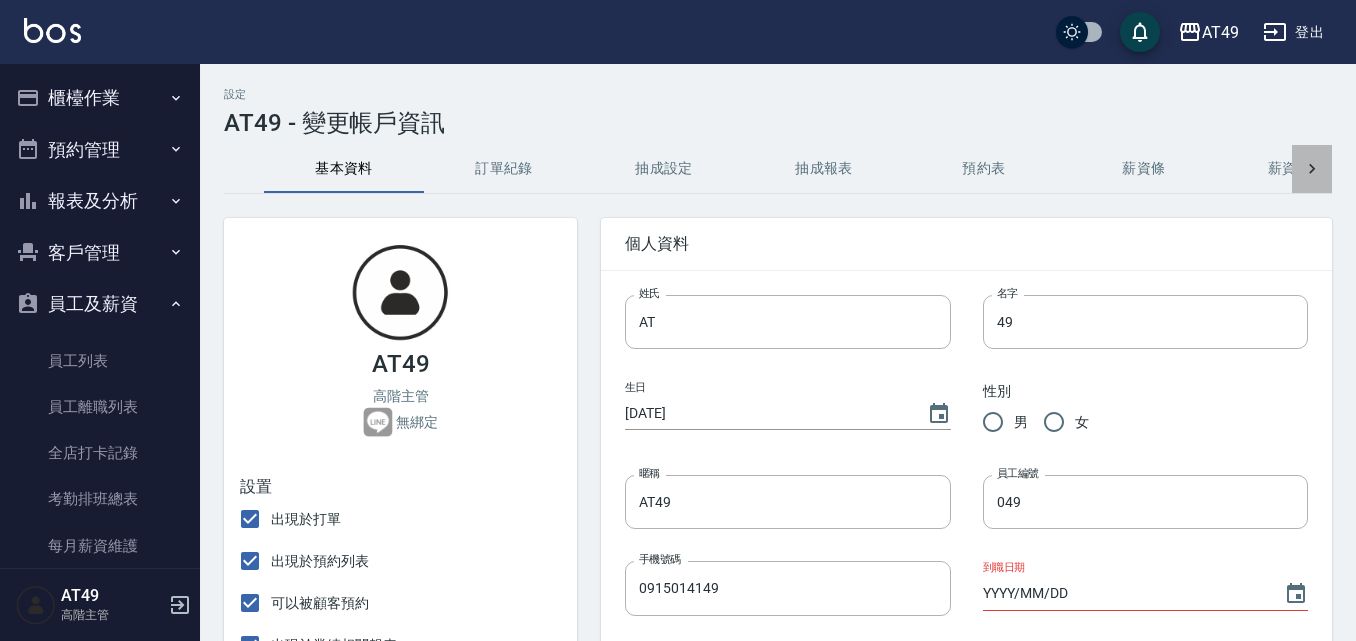 click 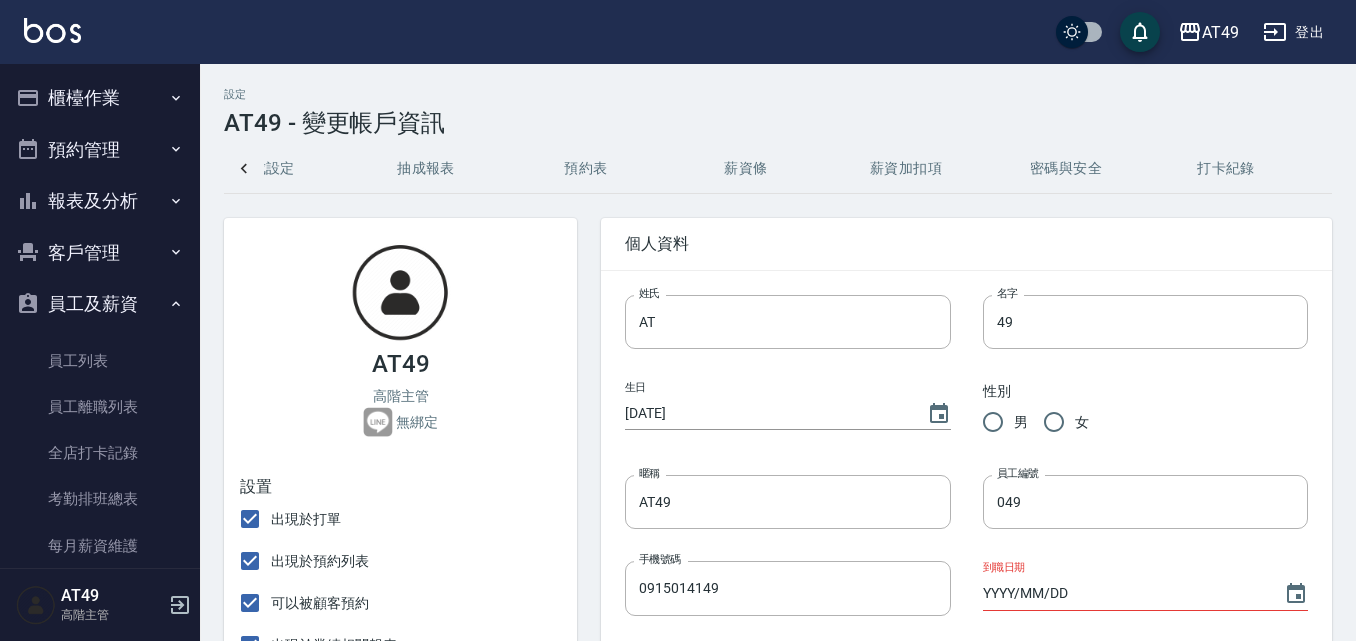 scroll, scrollTop: 0, scrollLeft: 412, axis: horizontal 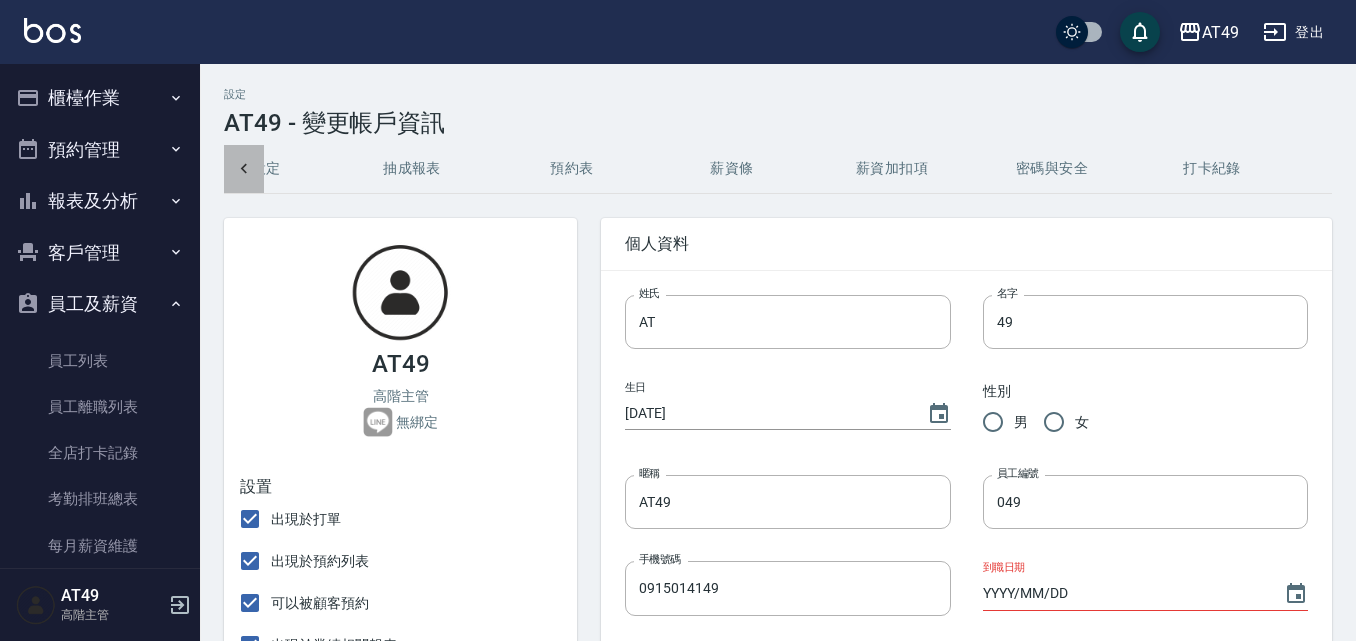 click 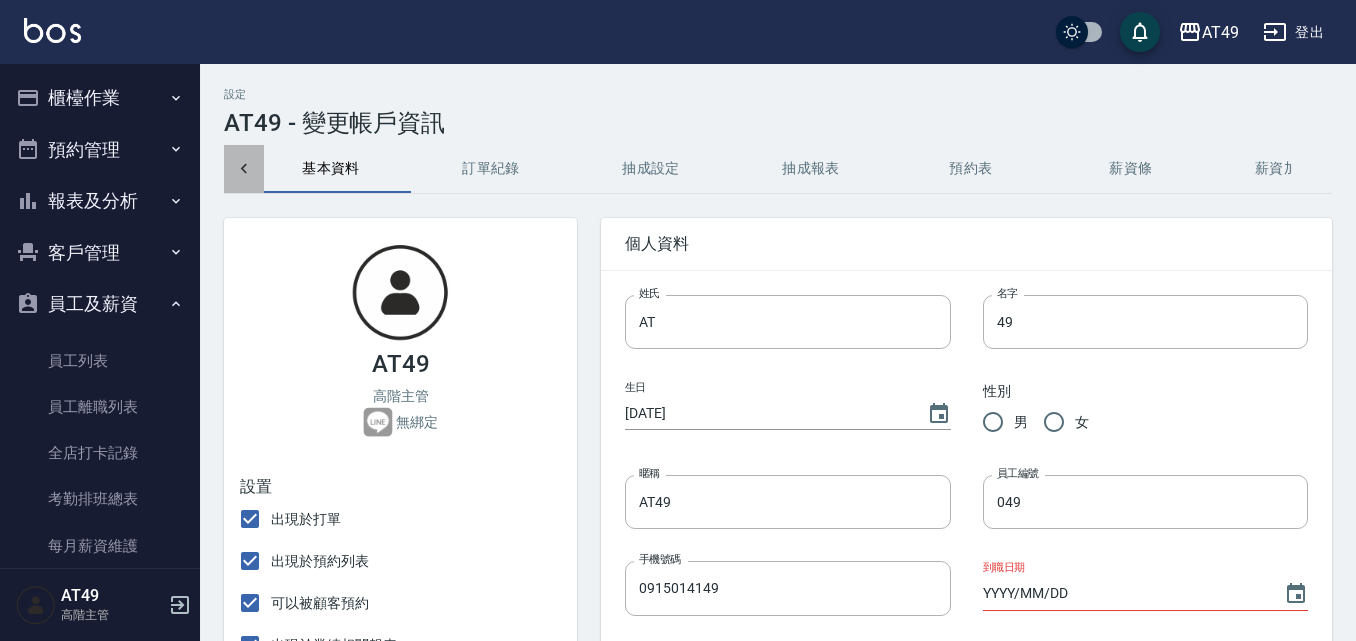 scroll, scrollTop: 0, scrollLeft: 0, axis: both 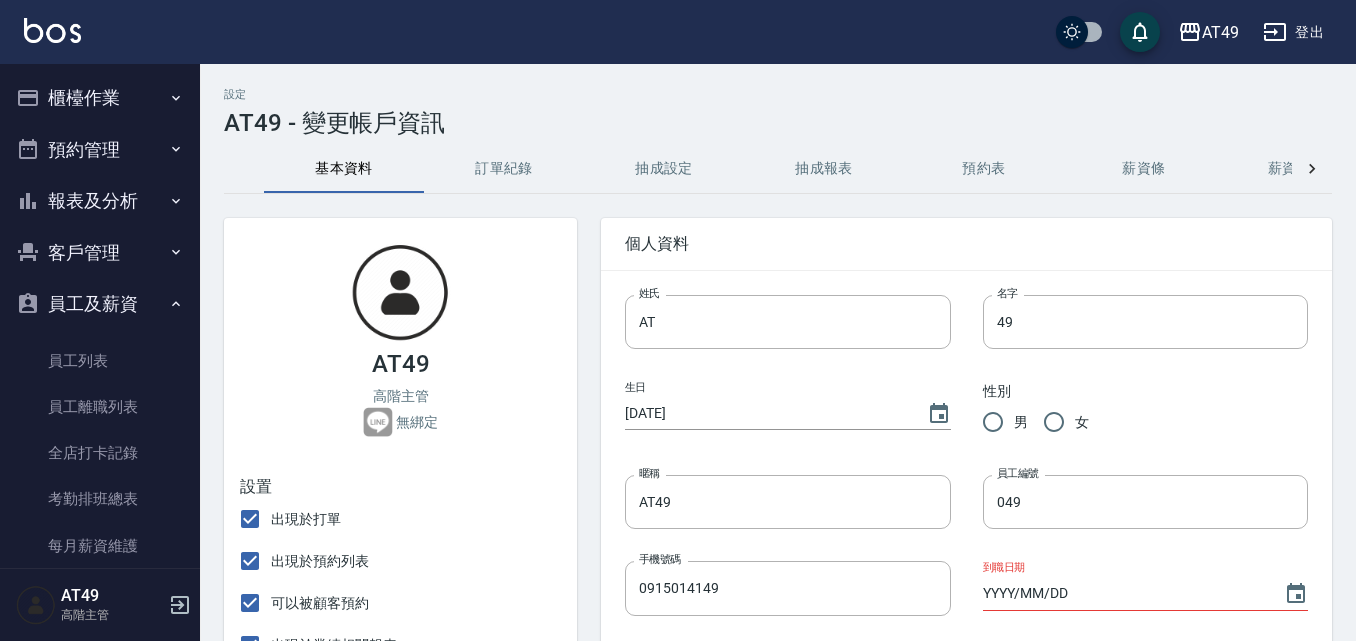 click on "高階主管" at bounding box center [401, 396] 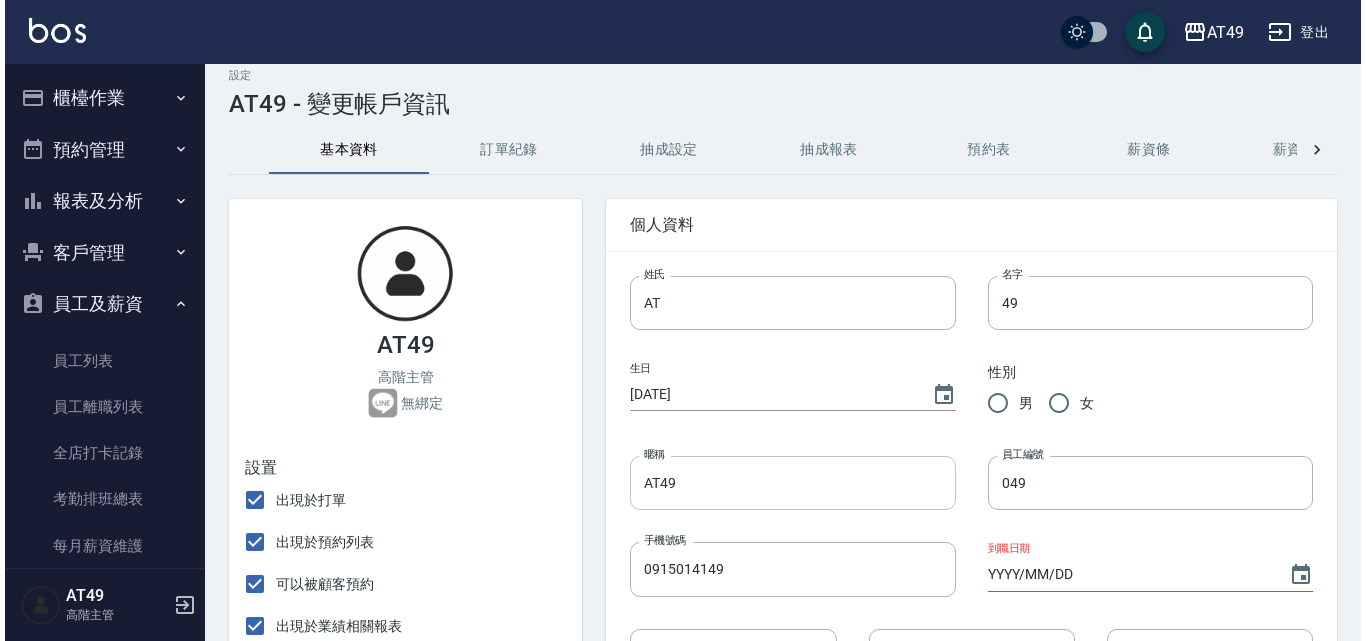scroll, scrollTop: 0, scrollLeft: 0, axis: both 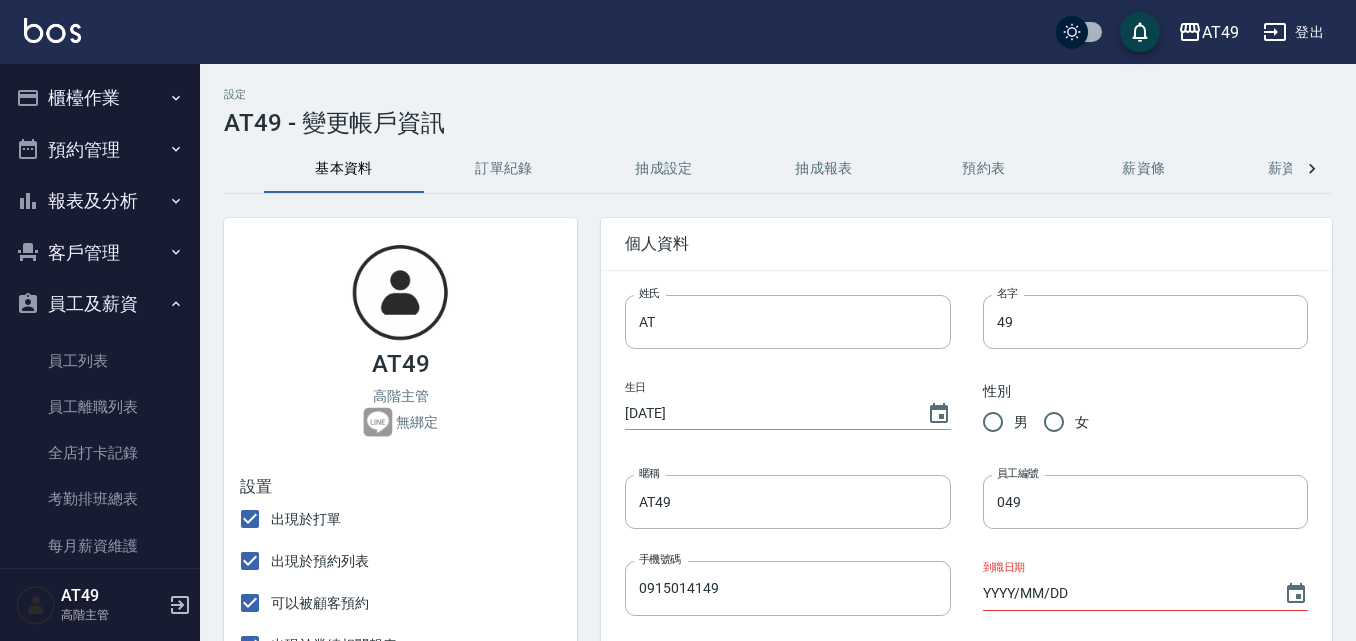click on "訂單紀錄" at bounding box center (504, 169) 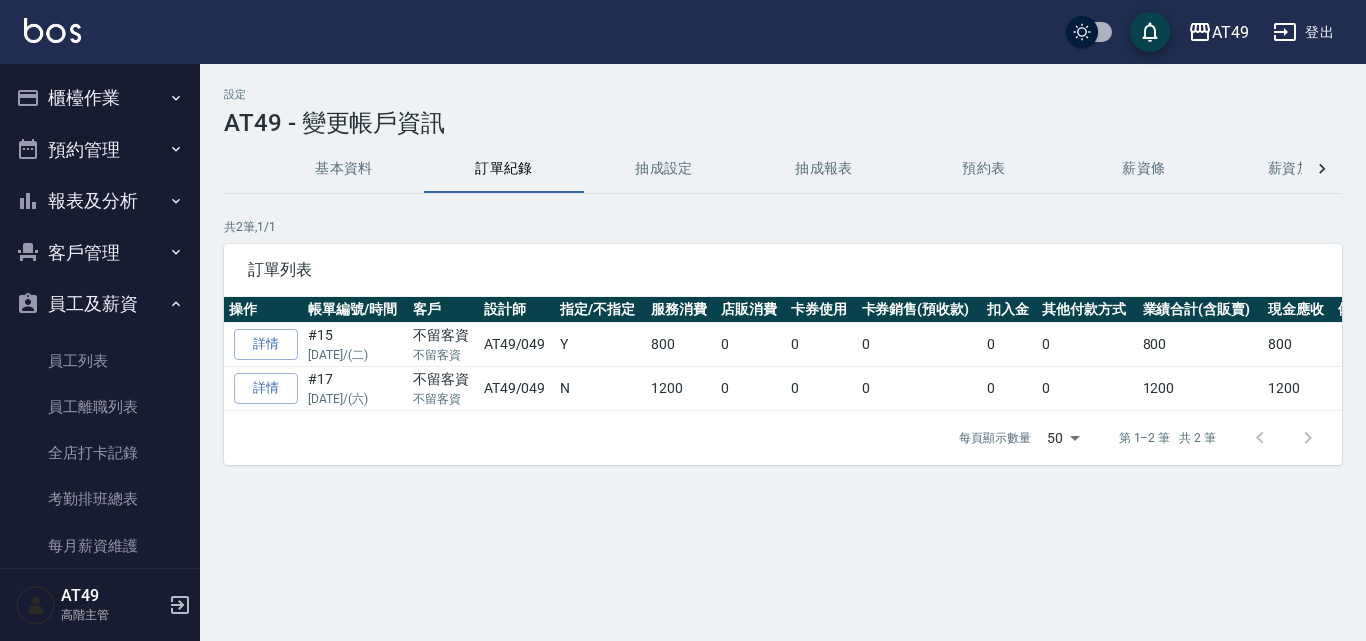 click on "抽成設定" at bounding box center [664, 169] 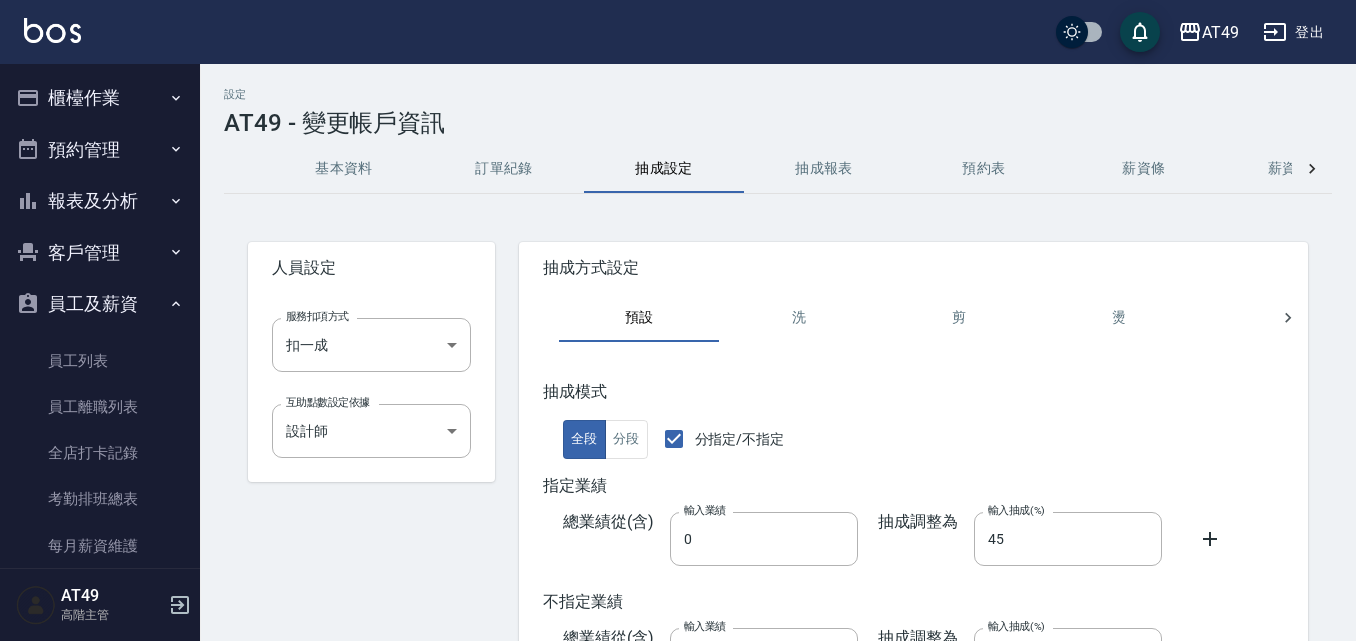 click on "抽成報表" at bounding box center (824, 169) 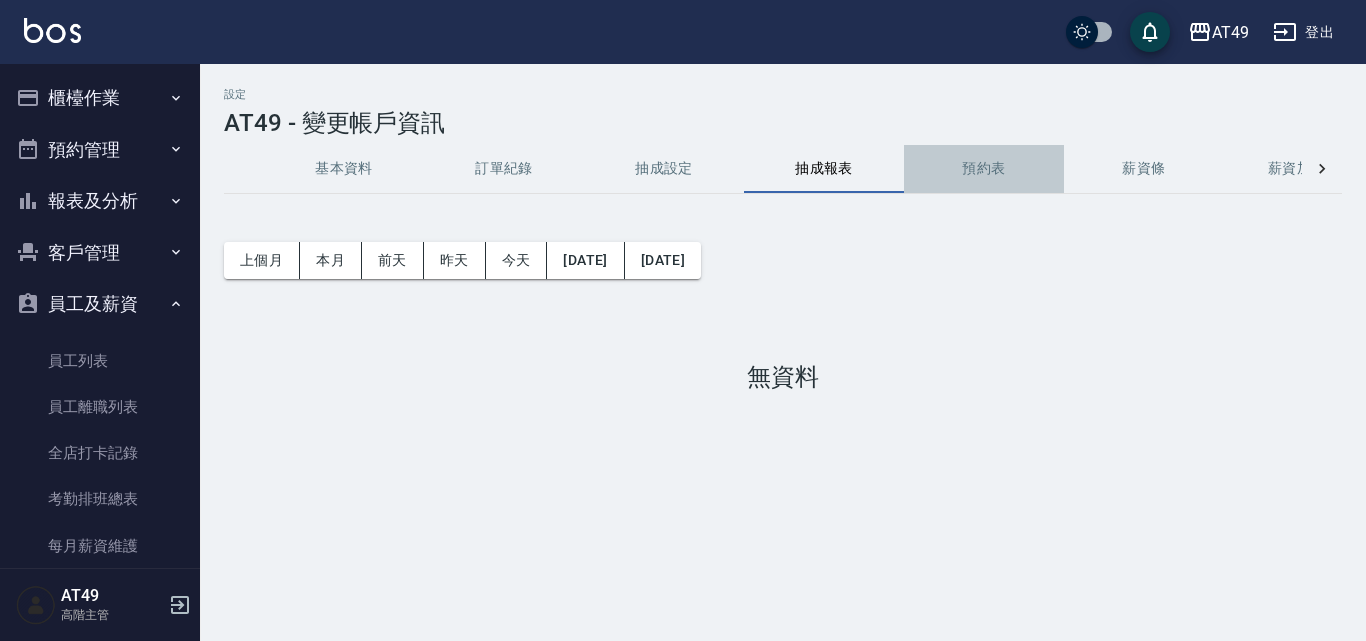 click on "預約表" at bounding box center [984, 169] 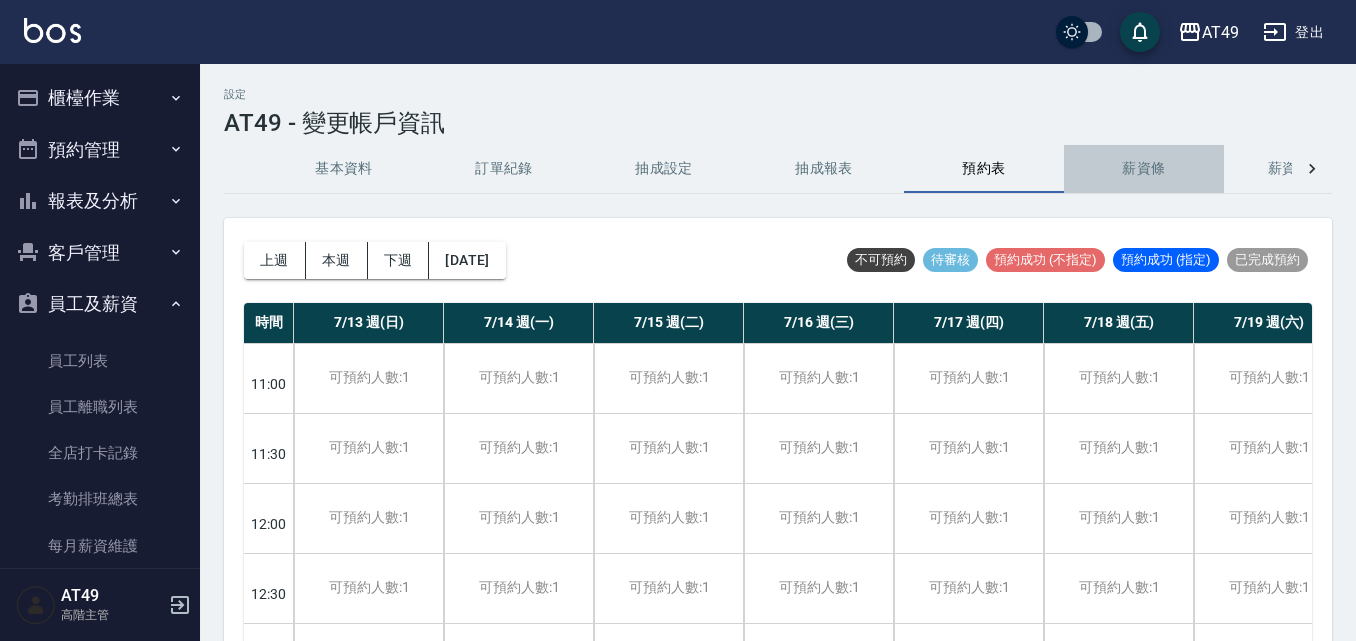 click on "薪資條" at bounding box center [1144, 169] 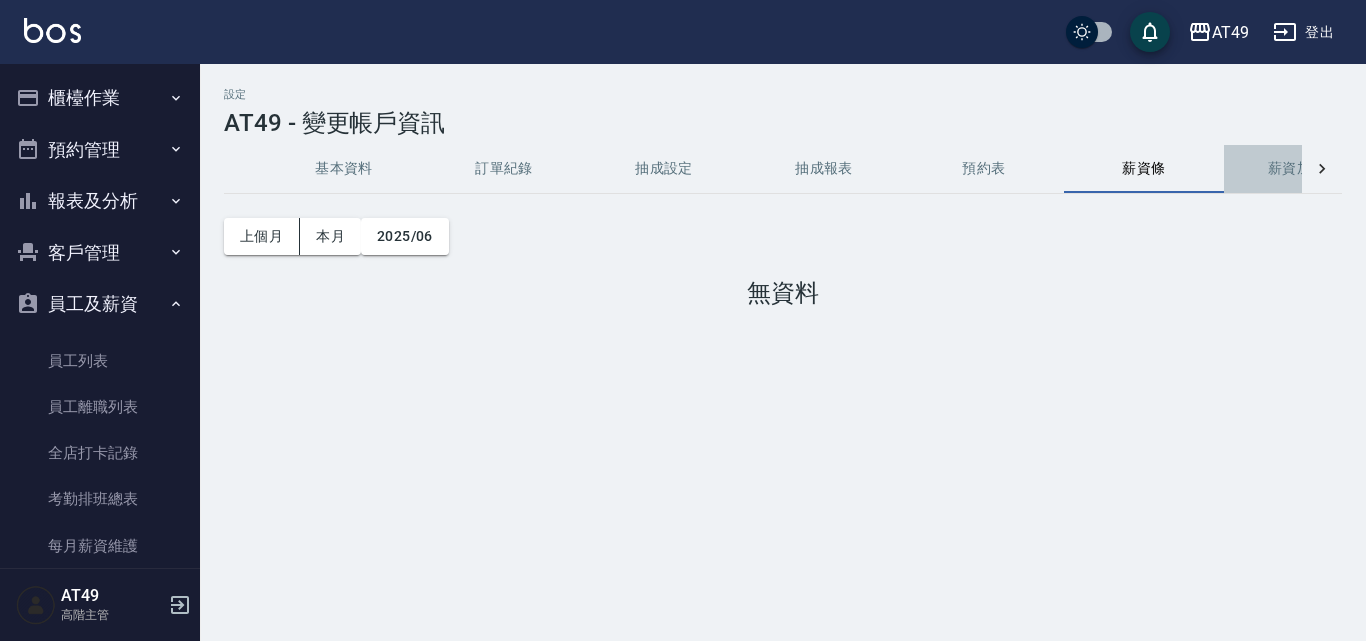 click on "薪資加扣項" at bounding box center [1304, 169] 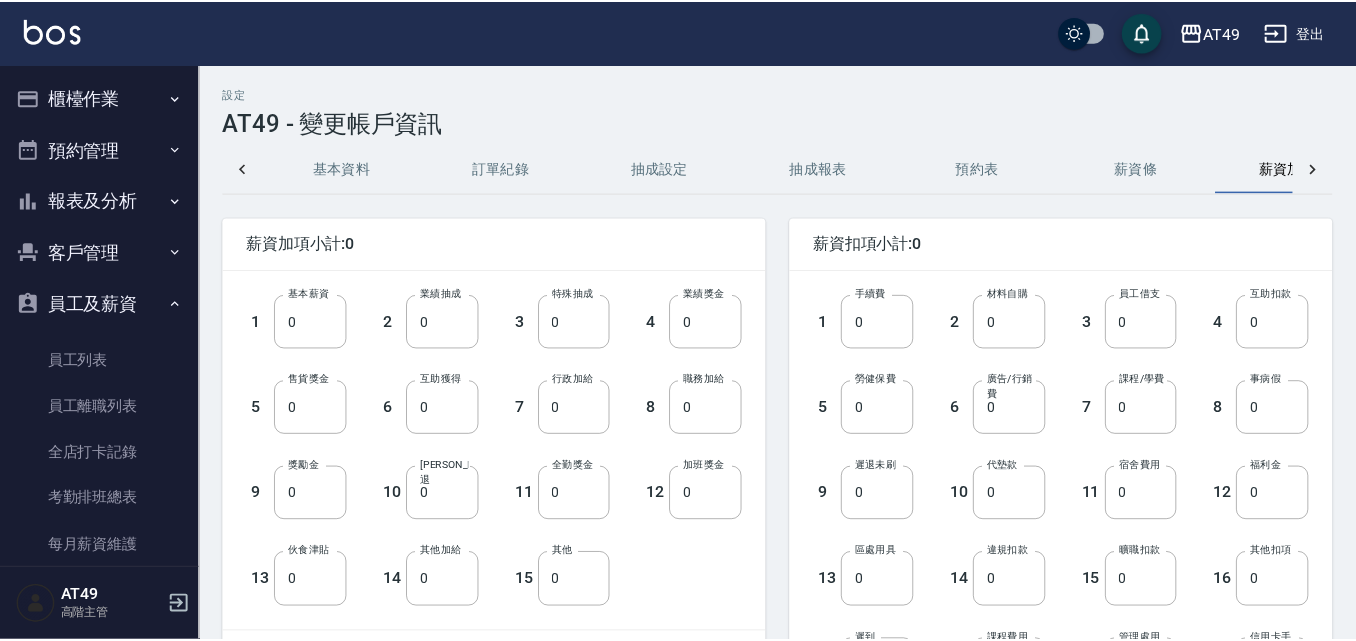 scroll, scrollTop: 0, scrollLeft: 82, axis: horizontal 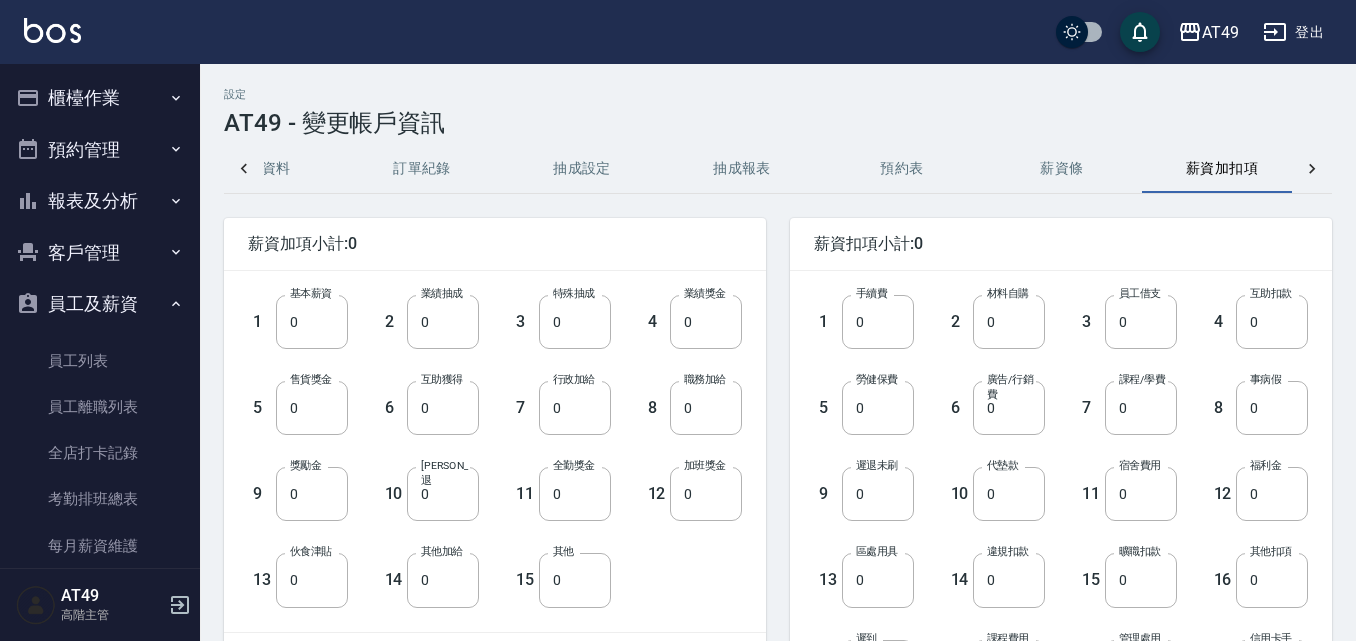 click on "薪資加扣項" at bounding box center [1222, 169] 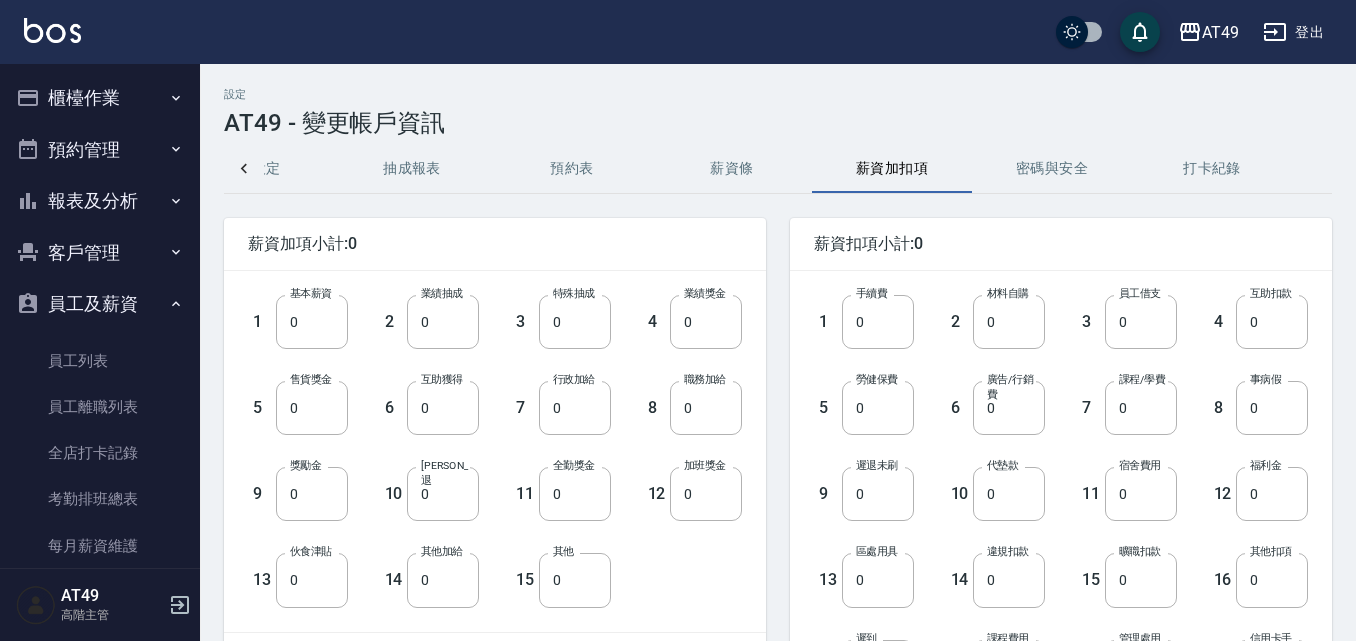 scroll, scrollTop: 0, scrollLeft: 412, axis: horizontal 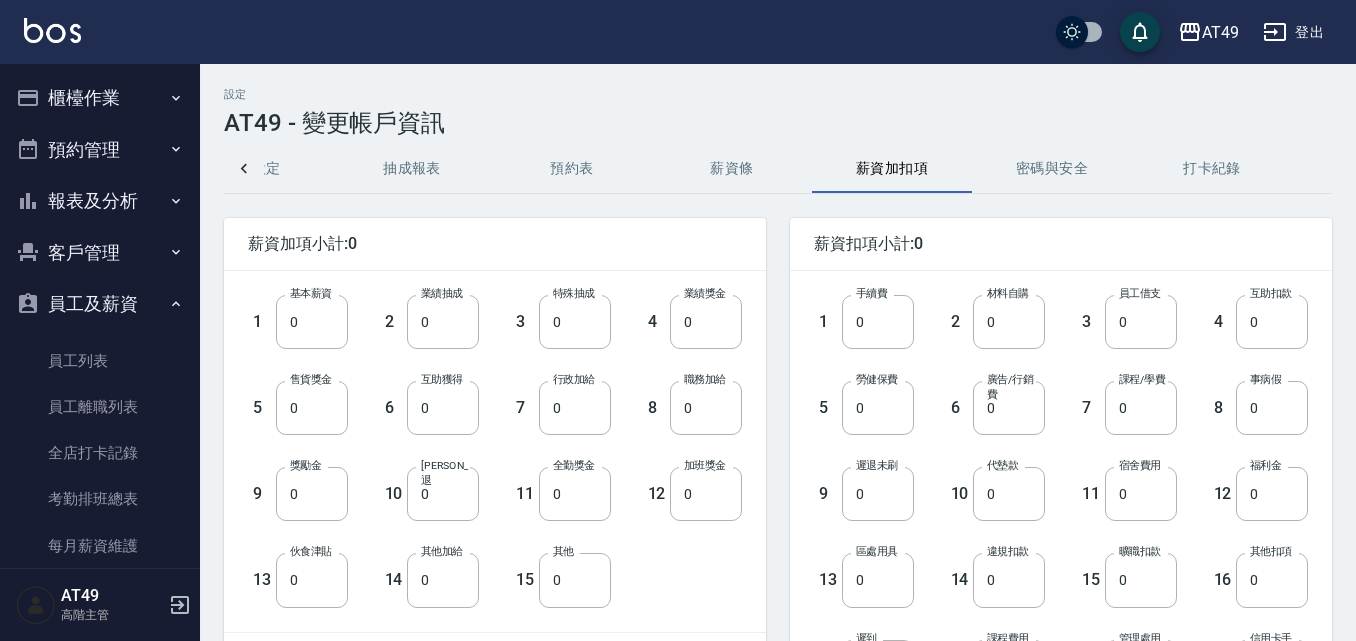 click on "密碼與安全" at bounding box center [1052, 169] 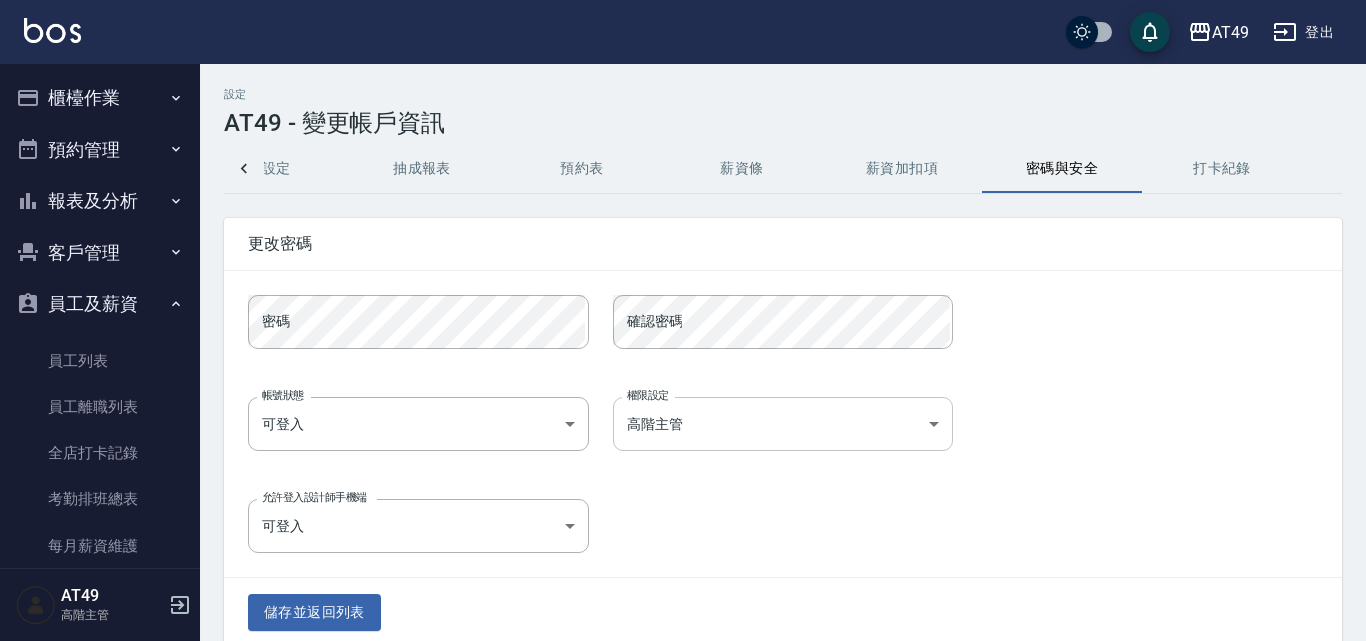 click on "AT49 登出 櫃檯作業 打帳單 帳單列表 掛單列表 座位開單 營業儀表板 現金收支登錄 高階收支登錄 材料自購登錄 每日結帳 排班表 現場電腦打卡 掃碼打卡 預約管理 預約管理 單日預約紀錄 單週預約紀錄 報表及分析 報表目錄 消費分析儀表板 店家區間累計表 店家日報表 店家排行榜 互助日報表 互助月報表 互助排行榜 互助點數明細 互助業績報表 全店業績分析表 每日業績分析表 營業統計分析表 營業項目月分析表 設計師業績表 設計師日報表 設計師業績分析表 設計師業績月報表 設計師抽成報表 設計師排行榜 商品銷售排行榜 商品消耗明細 商品進銷貨報表 商品庫存表 商品庫存盤點表 會員卡銷售報表 服務扣項明細表 單一服務項目查詢 店販抽成明細 店販分類抽成明細 顧客入金餘額表 顧客卡券餘額表 每日非現金明細 每日收支明細 收支分類明細表 收支匯款表 損益表" at bounding box center [683, 335] 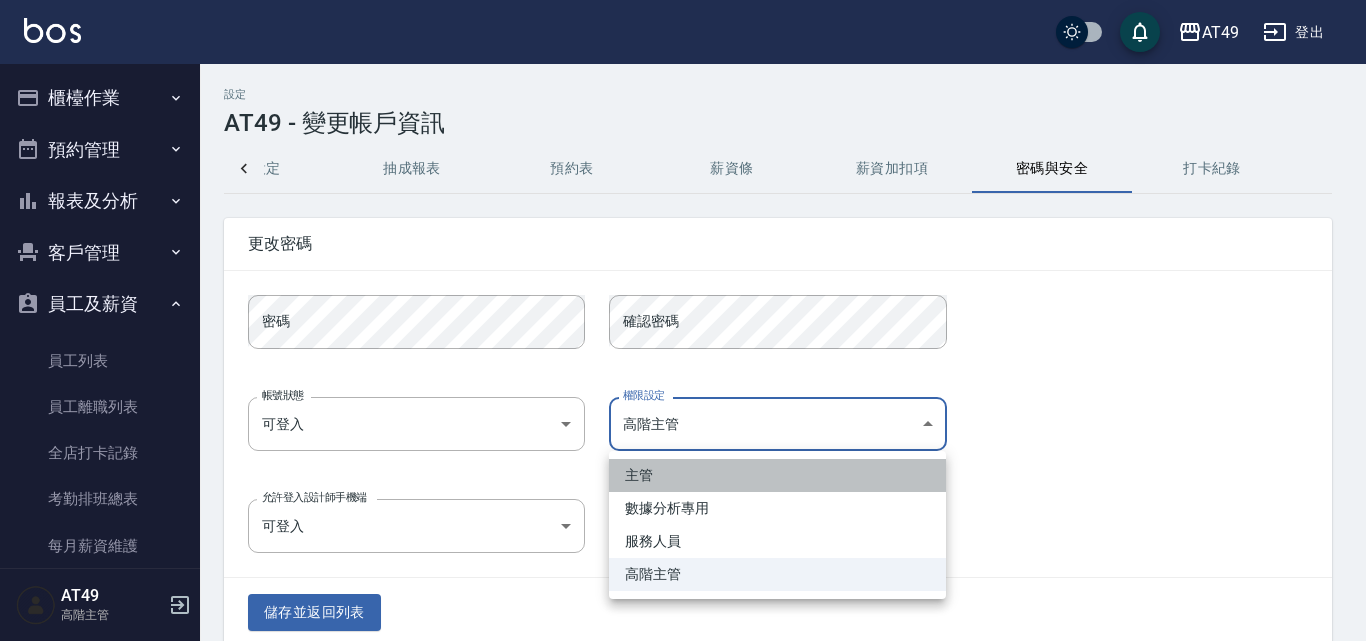 click on "主管" at bounding box center [777, 475] 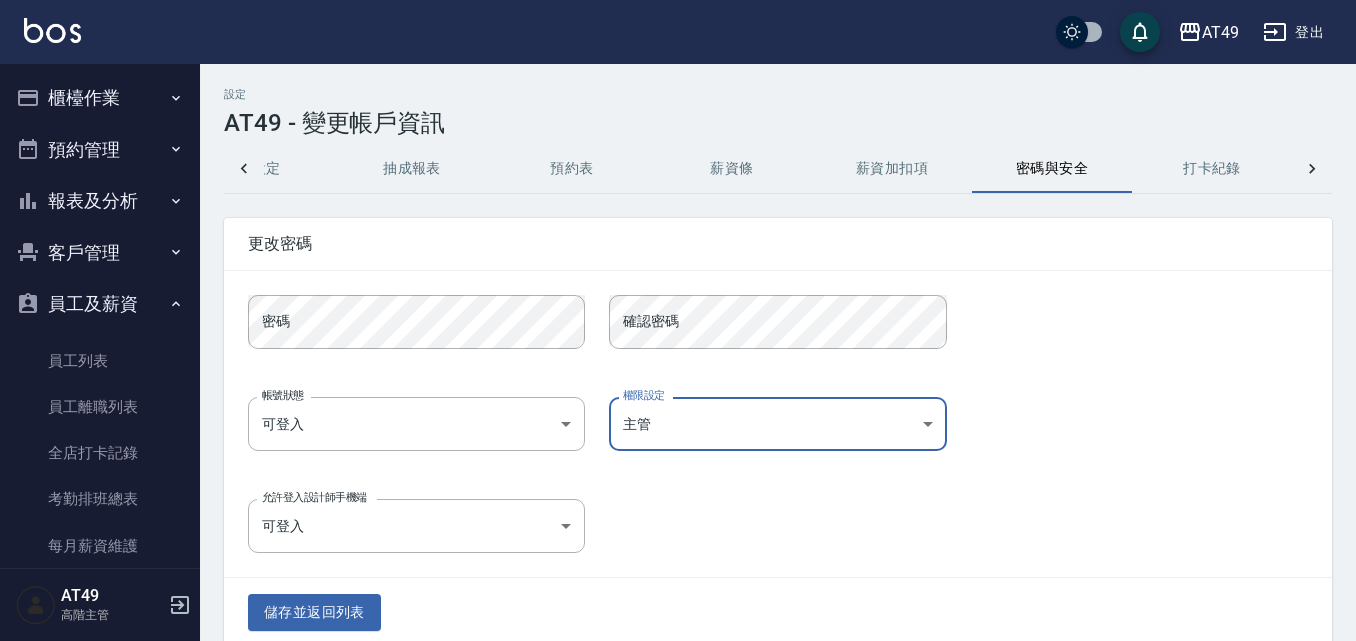 scroll, scrollTop: 0, scrollLeft: 402, axis: horizontal 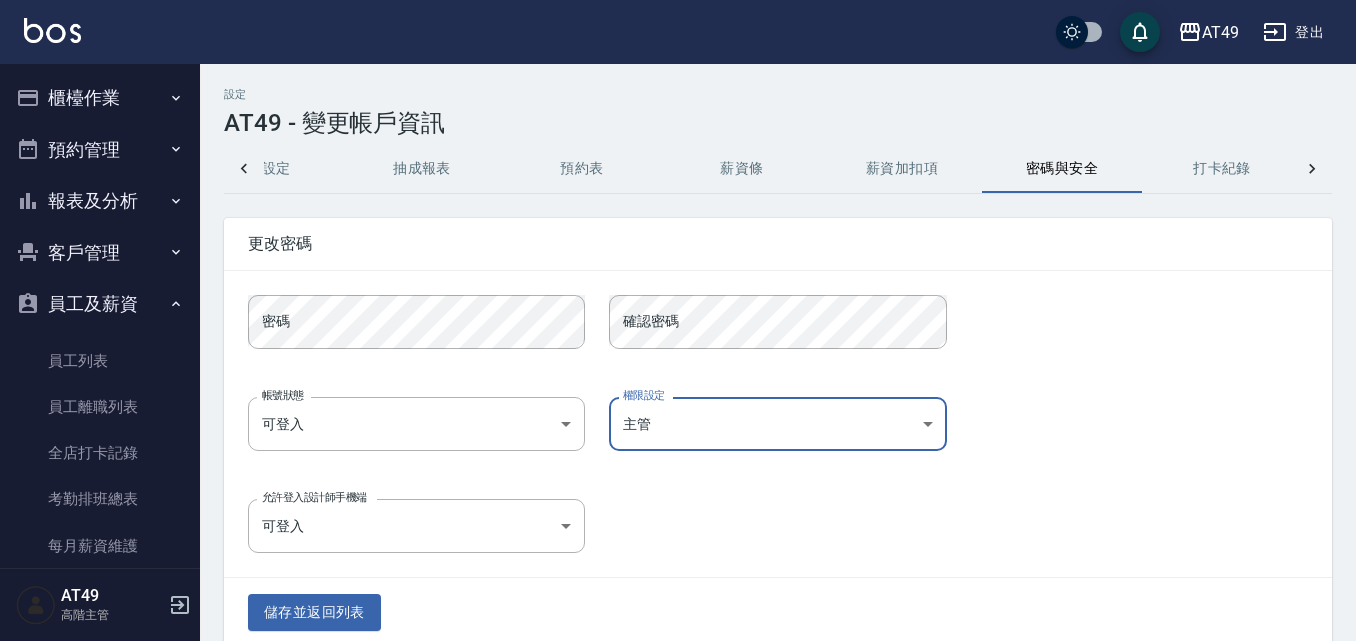 click on "允許登入設計師手機端 可登入 true 允許登入設計師手機端" at bounding box center [766, 514] 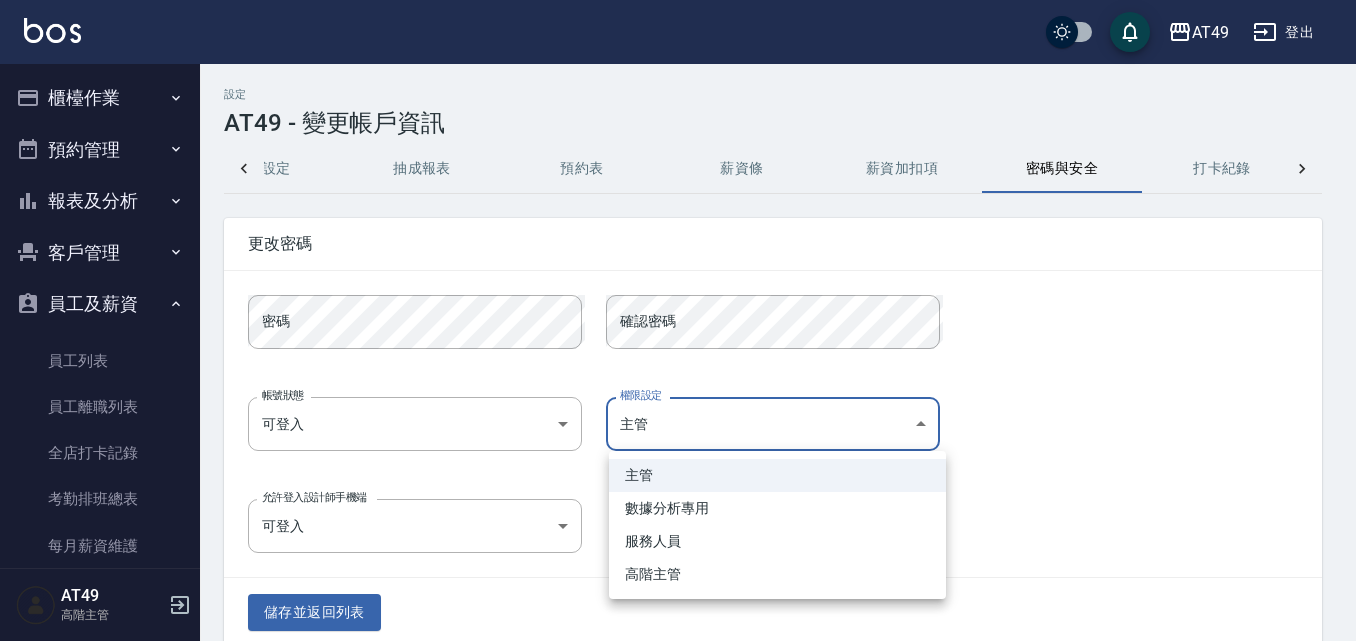 click on "AT49 登出 櫃檯作業 打帳單 帳單列表 掛單列表 座位開單 營業儀表板 現金收支登錄 高階收支登錄 材料自購登錄 每日結帳 排班表 現場電腦打卡 掃碼打卡 預約管理 預約管理 單日預約紀錄 單週預約紀錄 報表及分析 報表目錄 消費分析儀表板 店家區間累計表 店家日報表 店家排行榜 互助日報表 互助月報表 互助排行榜 互助點數明細 互助業績報表 全店業績分析表 每日業績分析表 營業統計分析表 營業項目月分析表 設計師業績表 設計師日報表 設計師業績分析表 設計師業績月報表 設計師抽成報表 設計師排行榜 商品銷售排行榜 商品消耗明細 商品進銷貨報表 商品庫存表 商品庫存盤點表 會員卡銷售報表 服務扣項明細表 單一服務項目查詢 店販抽成明細 店販分類抽成明細 顧客入金餘額表 顧客卡券餘額表 每日非現金明細 每日收支明細 收支分類明細表 收支匯款表 損益表" at bounding box center [678, 335] 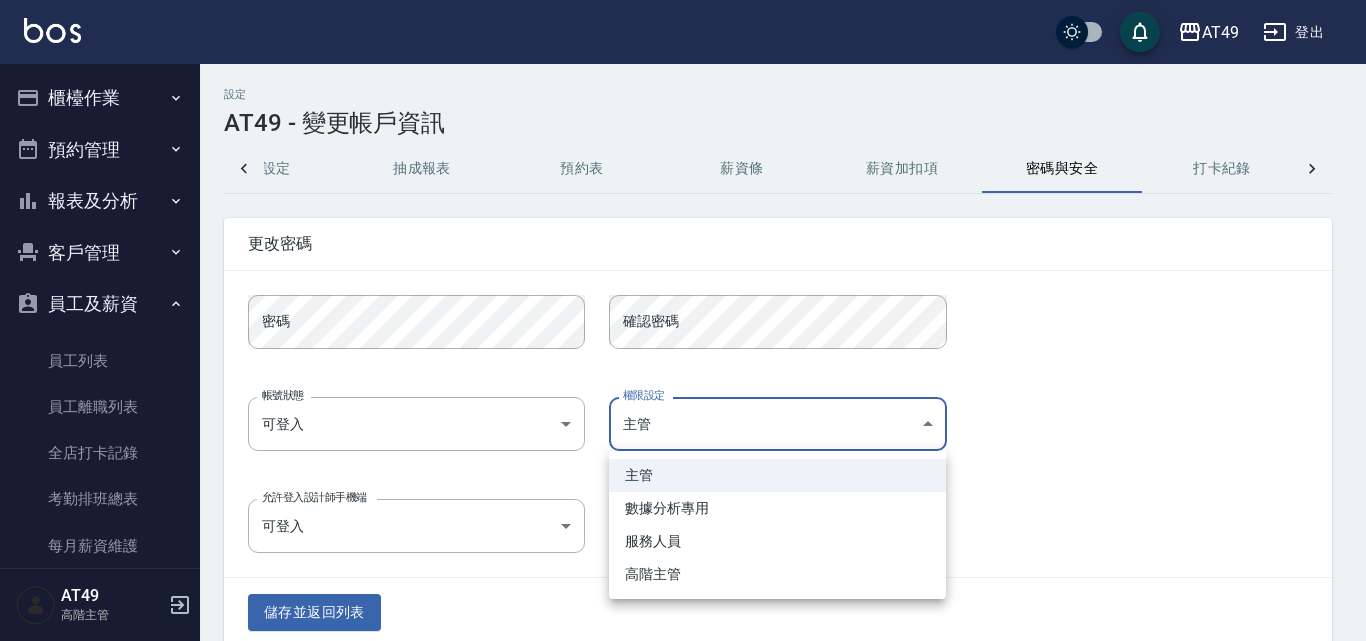 click on "主管" at bounding box center [777, 475] 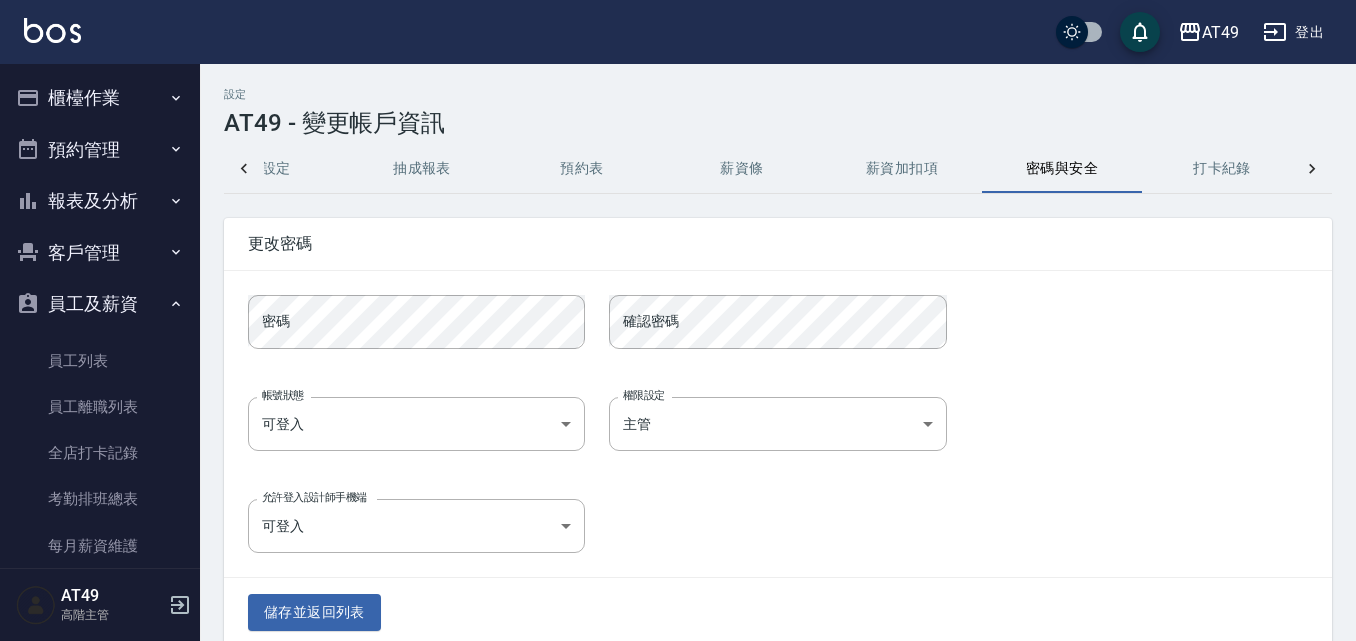 click on "帳號狀態 可登入 ok 帳號狀態 權限設定 主管 c80b05ad-71f2-449f-9f48-6003e9e329c4 權限設定" at bounding box center (778, 424) 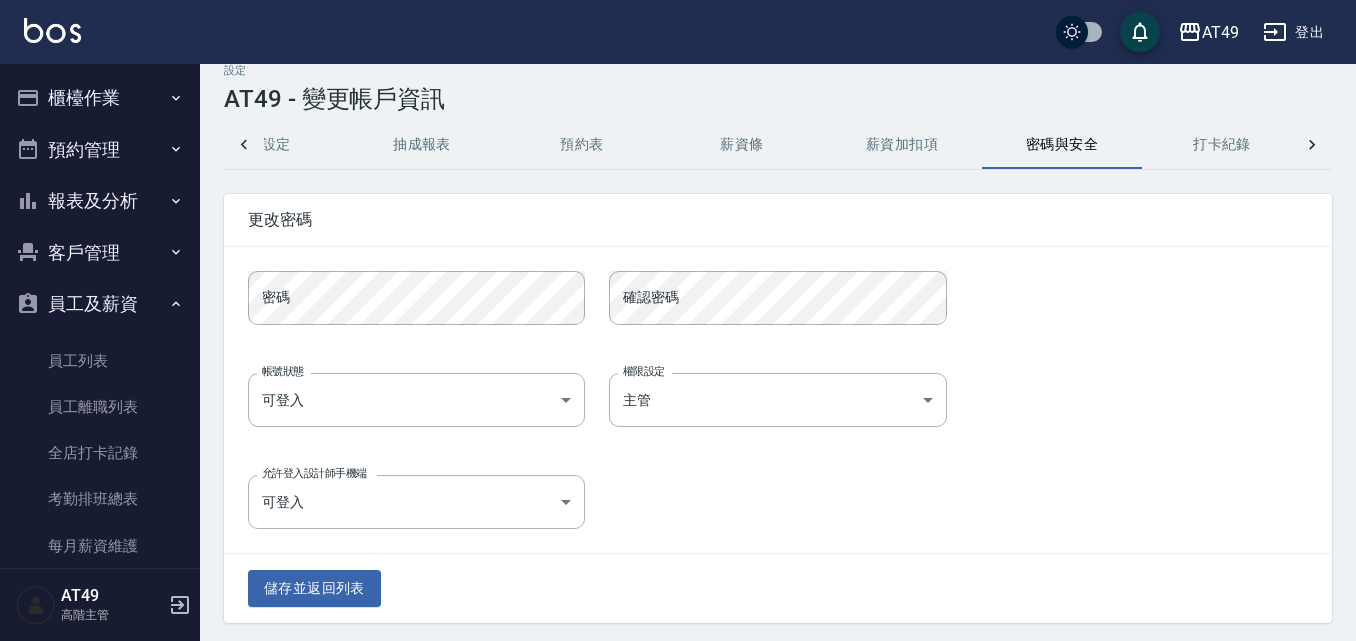 scroll, scrollTop: 30, scrollLeft: 0, axis: vertical 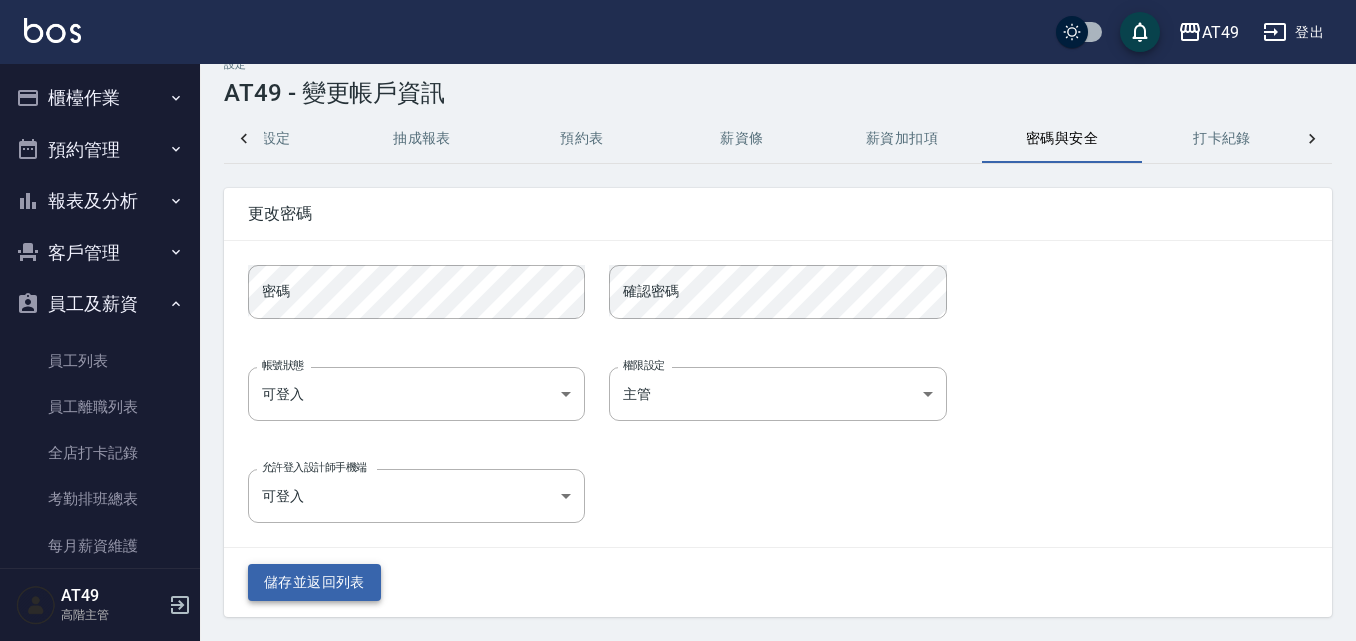 click on "儲存並返回列表" at bounding box center (314, 582) 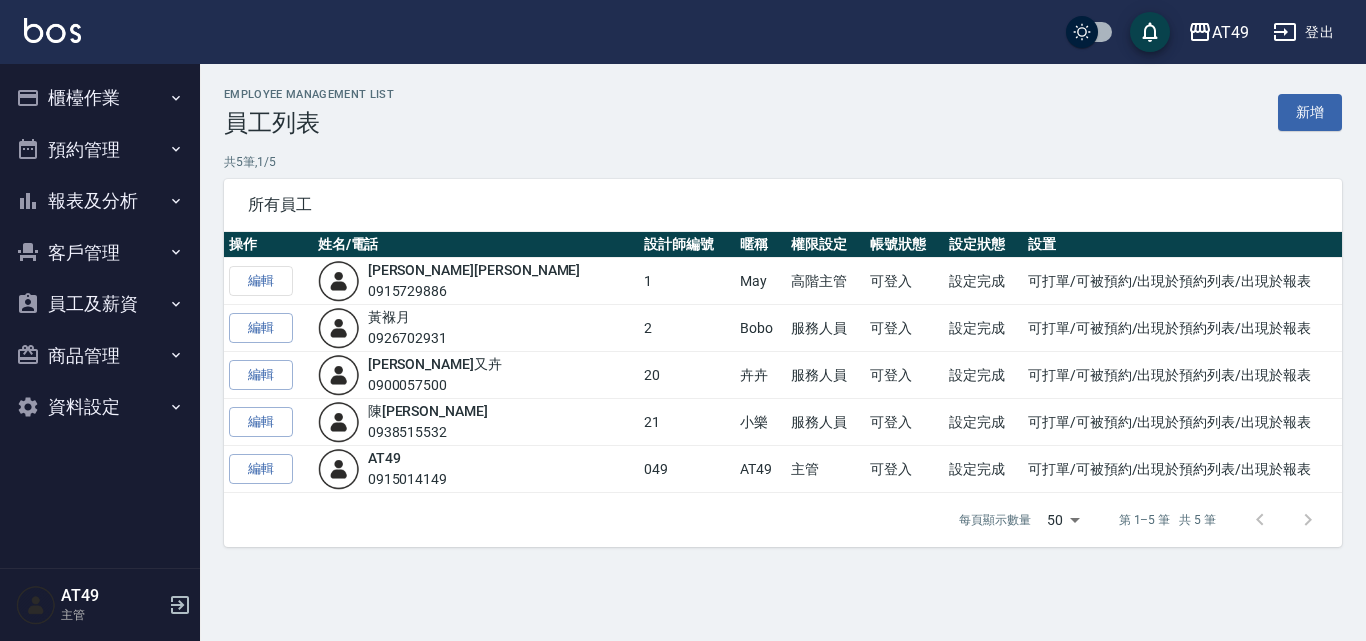 scroll, scrollTop: 0, scrollLeft: 0, axis: both 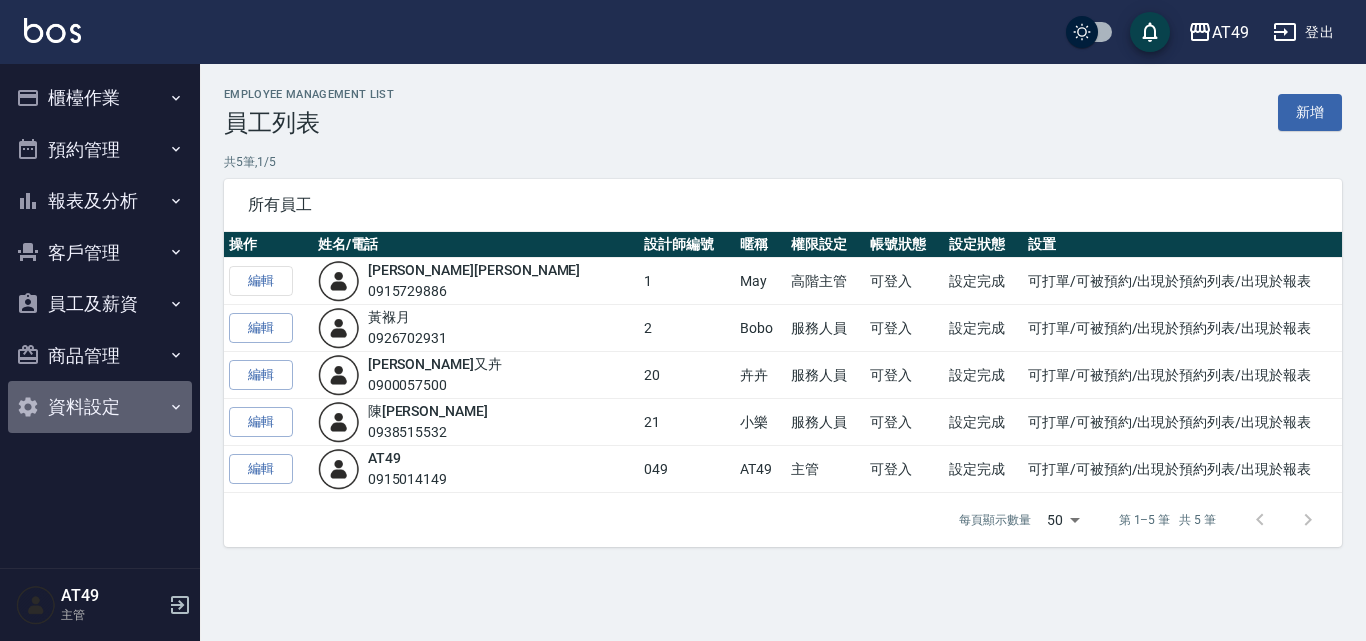 click on "資料設定" at bounding box center [100, 407] 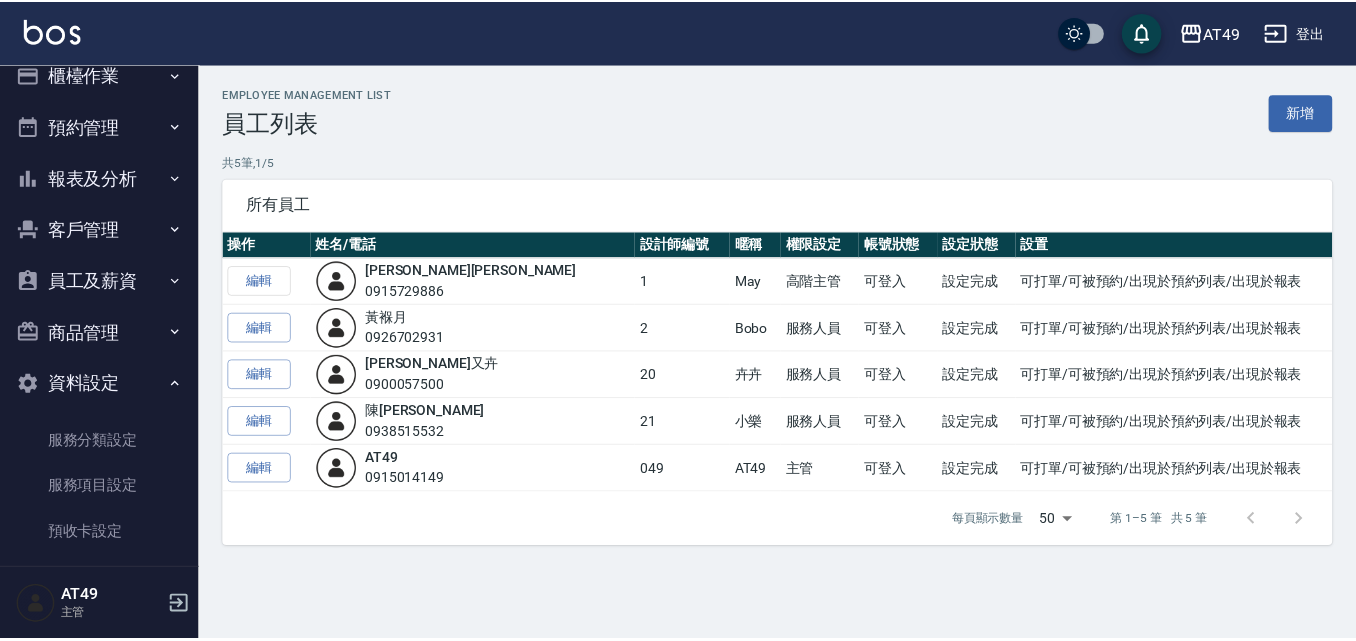 scroll, scrollTop: 0, scrollLeft: 0, axis: both 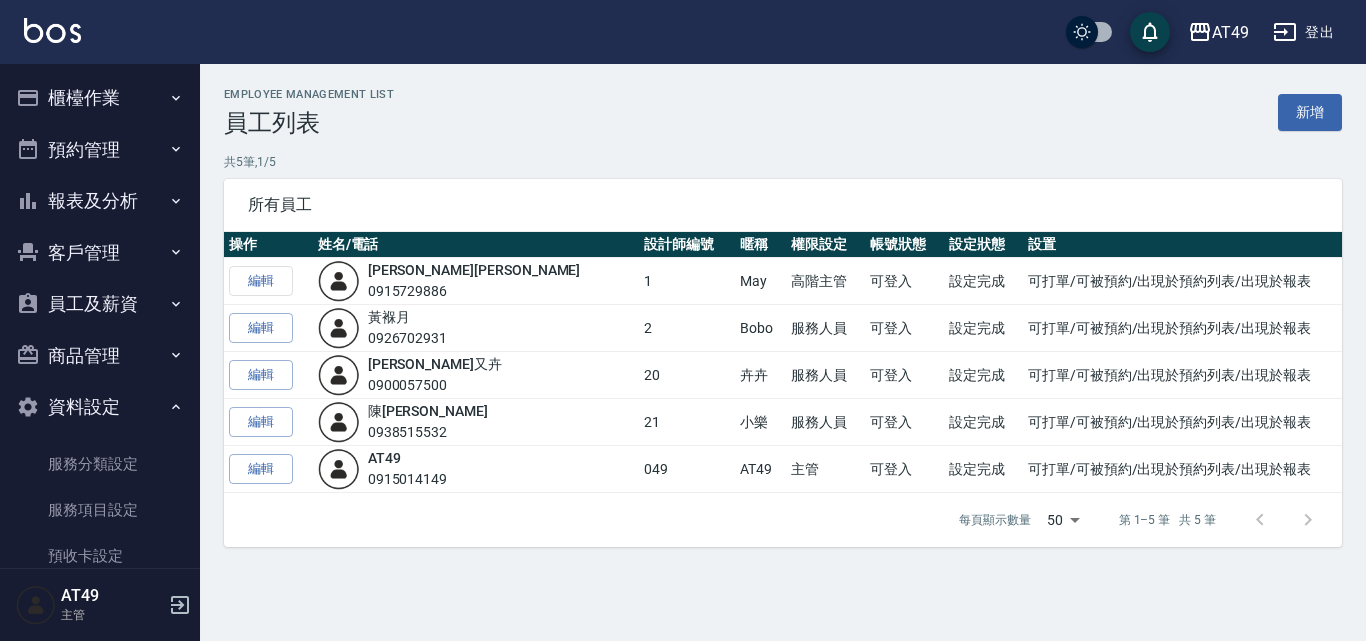 click on "資料設定" at bounding box center [100, 407] 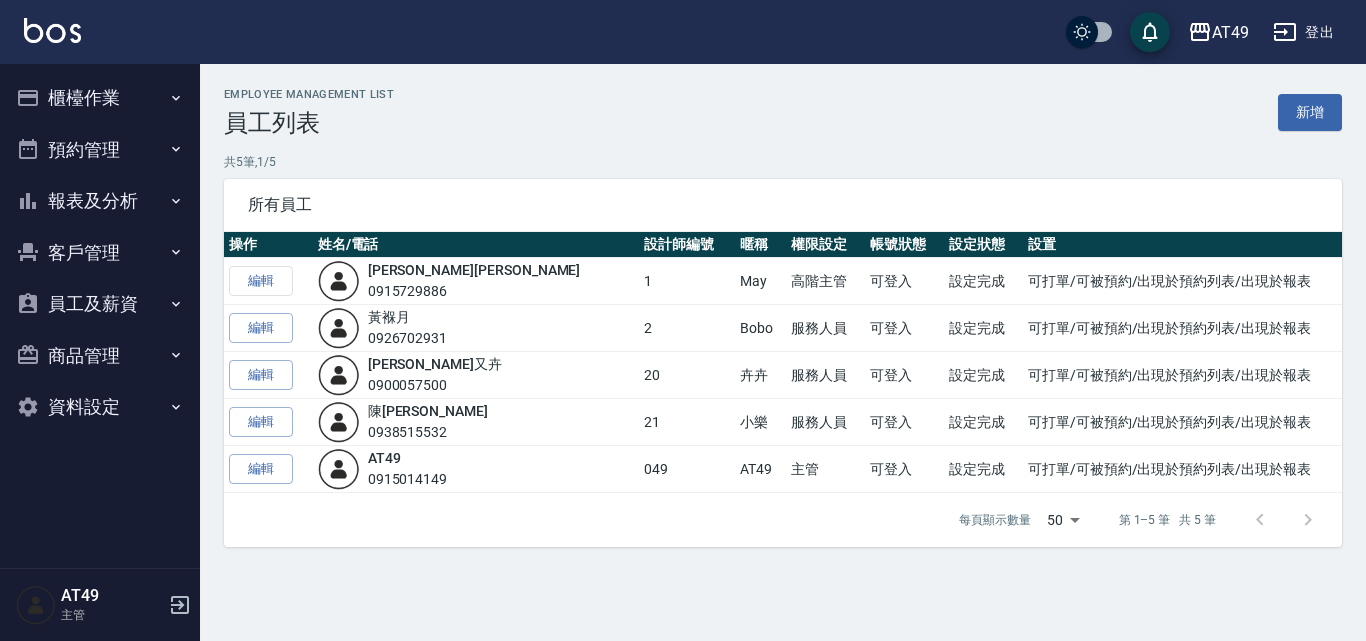 click on "櫃檯作業" at bounding box center [100, 98] 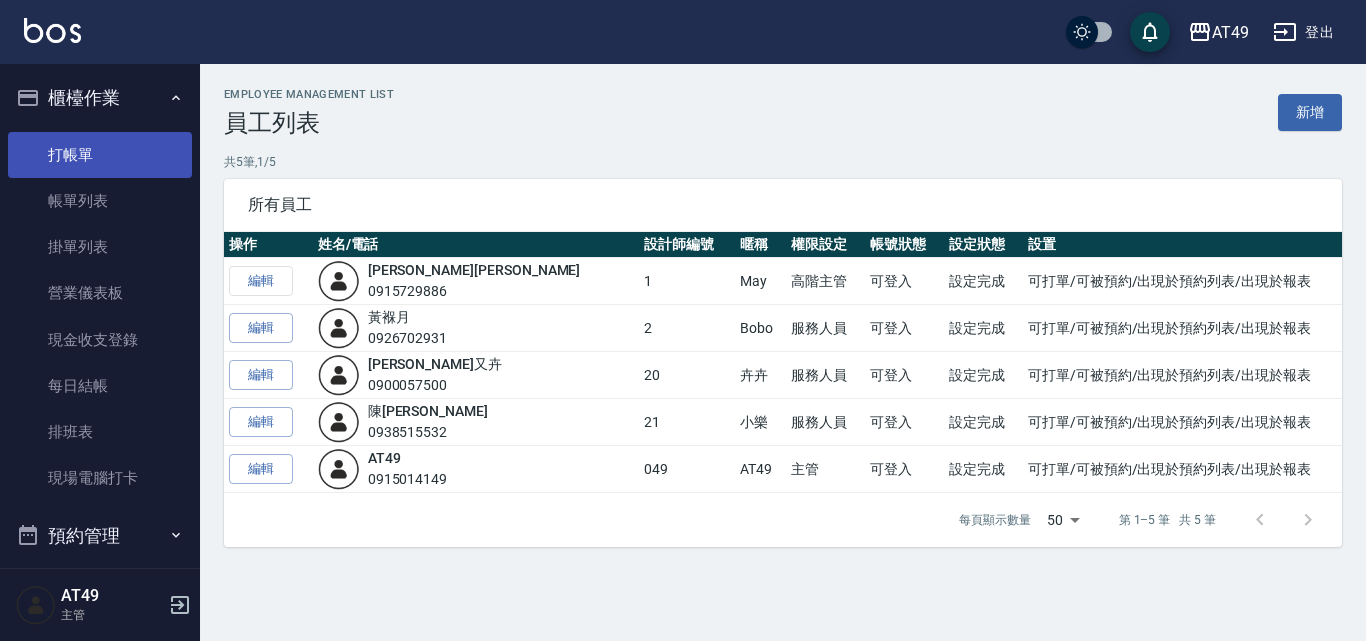 click on "打帳單" at bounding box center (100, 155) 